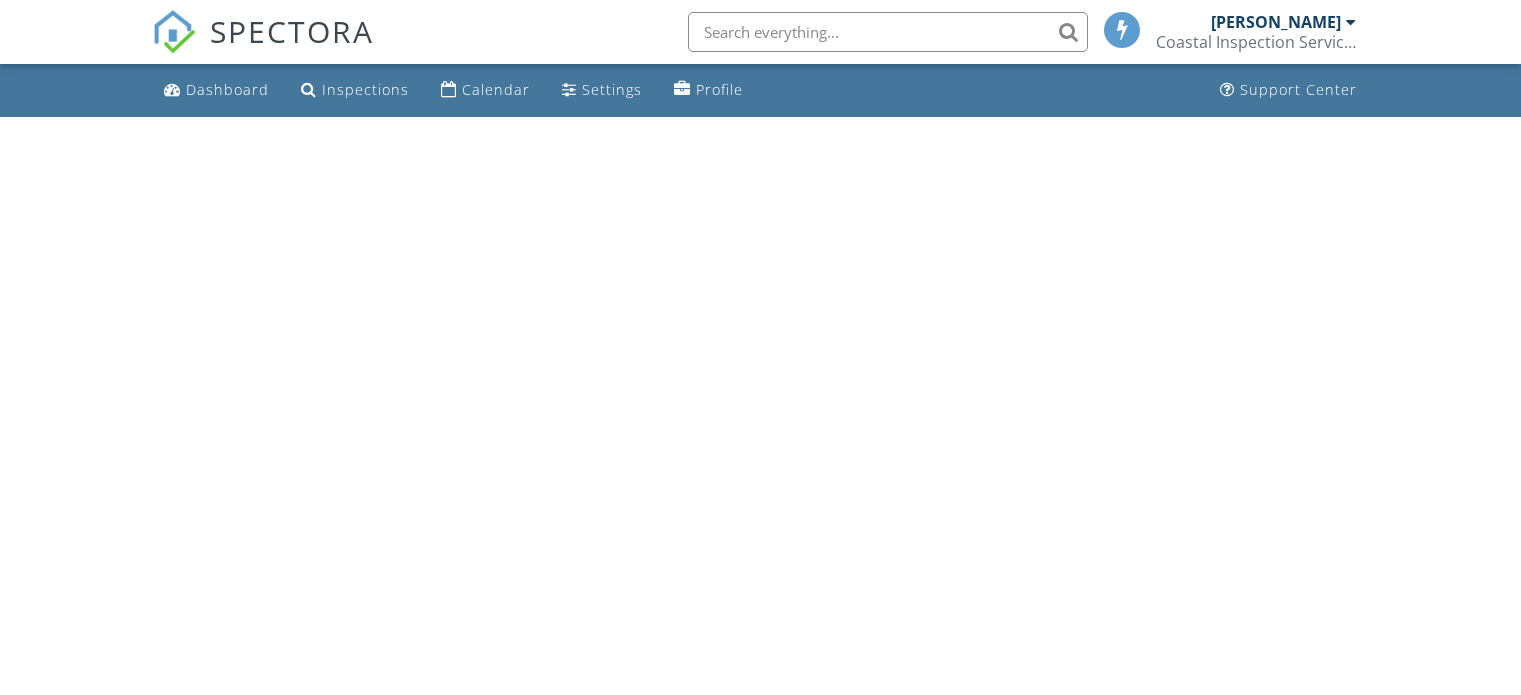 scroll, scrollTop: 0, scrollLeft: 0, axis: both 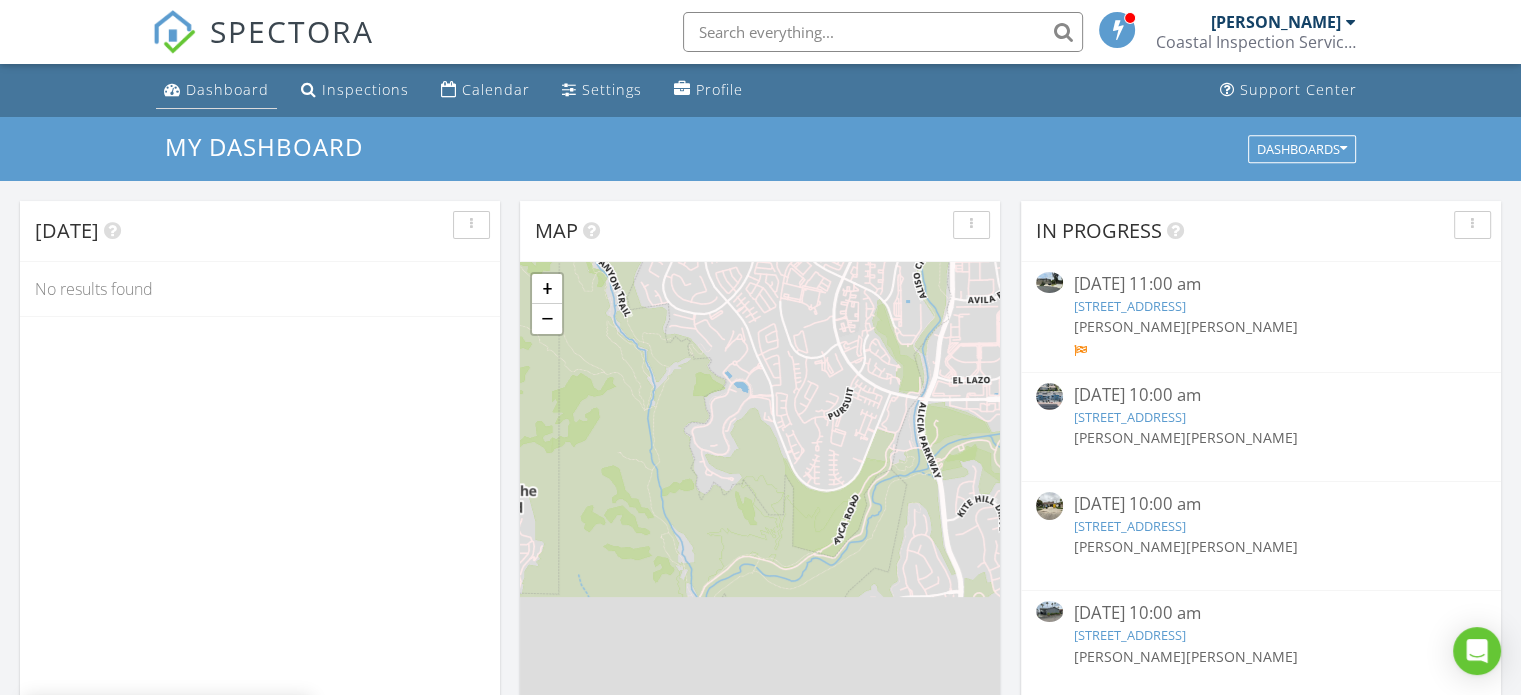 click on "Dashboard" at bounding box center (216, 90) 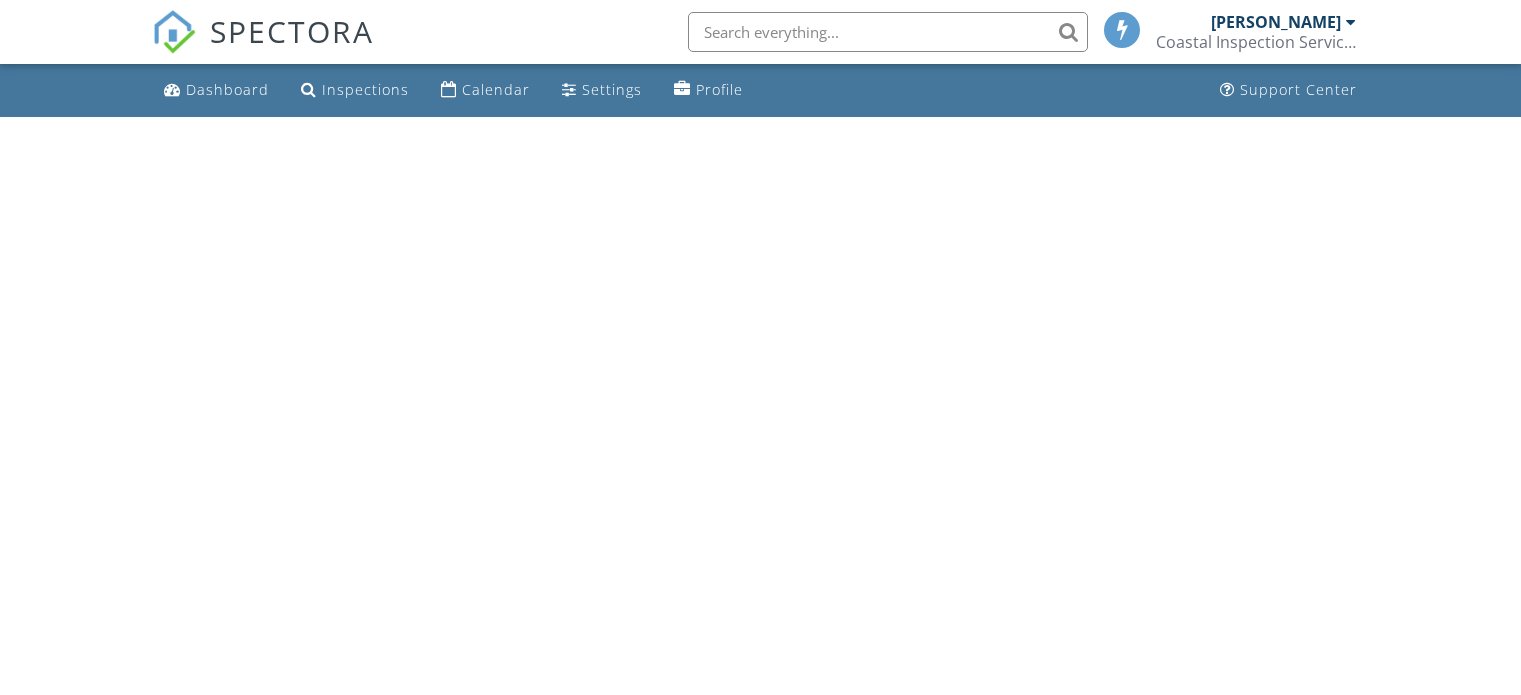 scroll, scrollTop: 0, scrollLeft: 0, axis: both 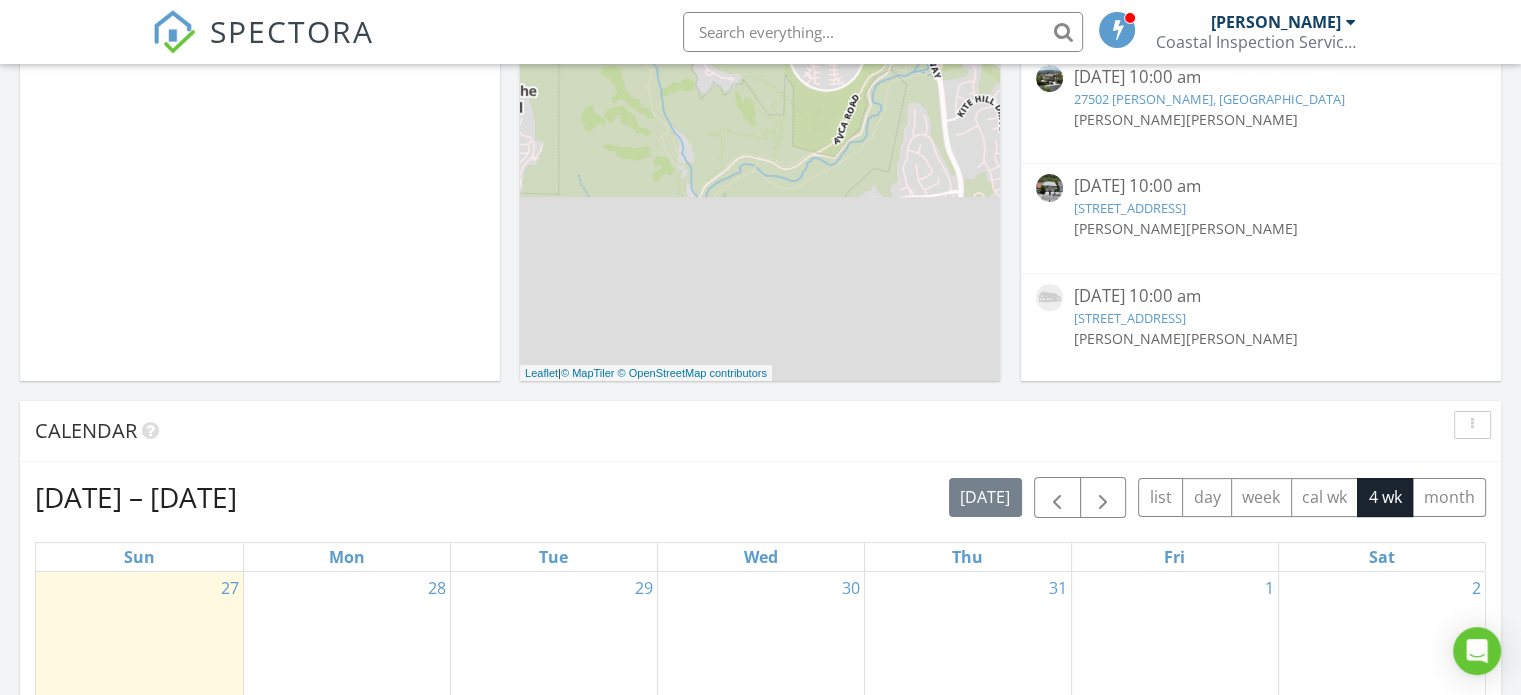 click on "[STREET_ADDRESS]" at bounding box center [1129, 208] 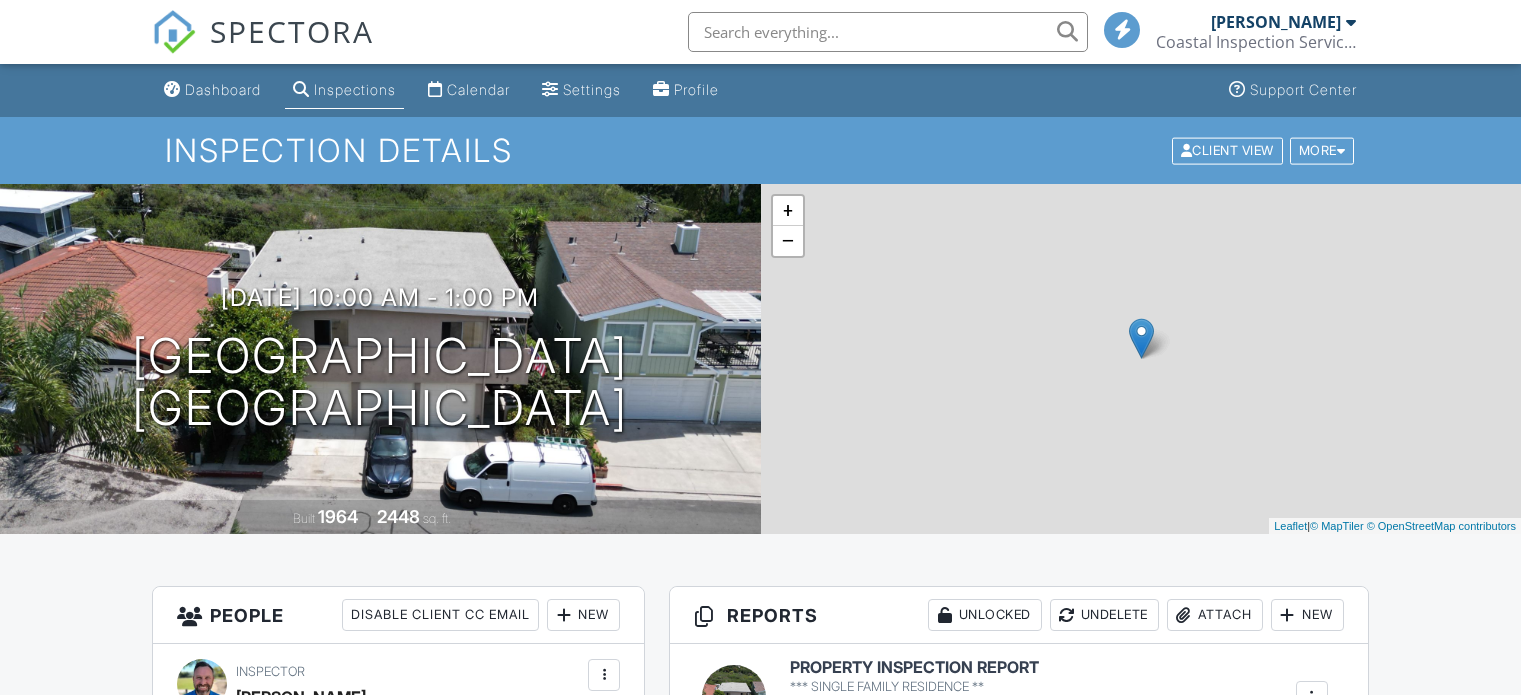 scroll, scrollTop: 0, scrollLeft: 0, axis: both 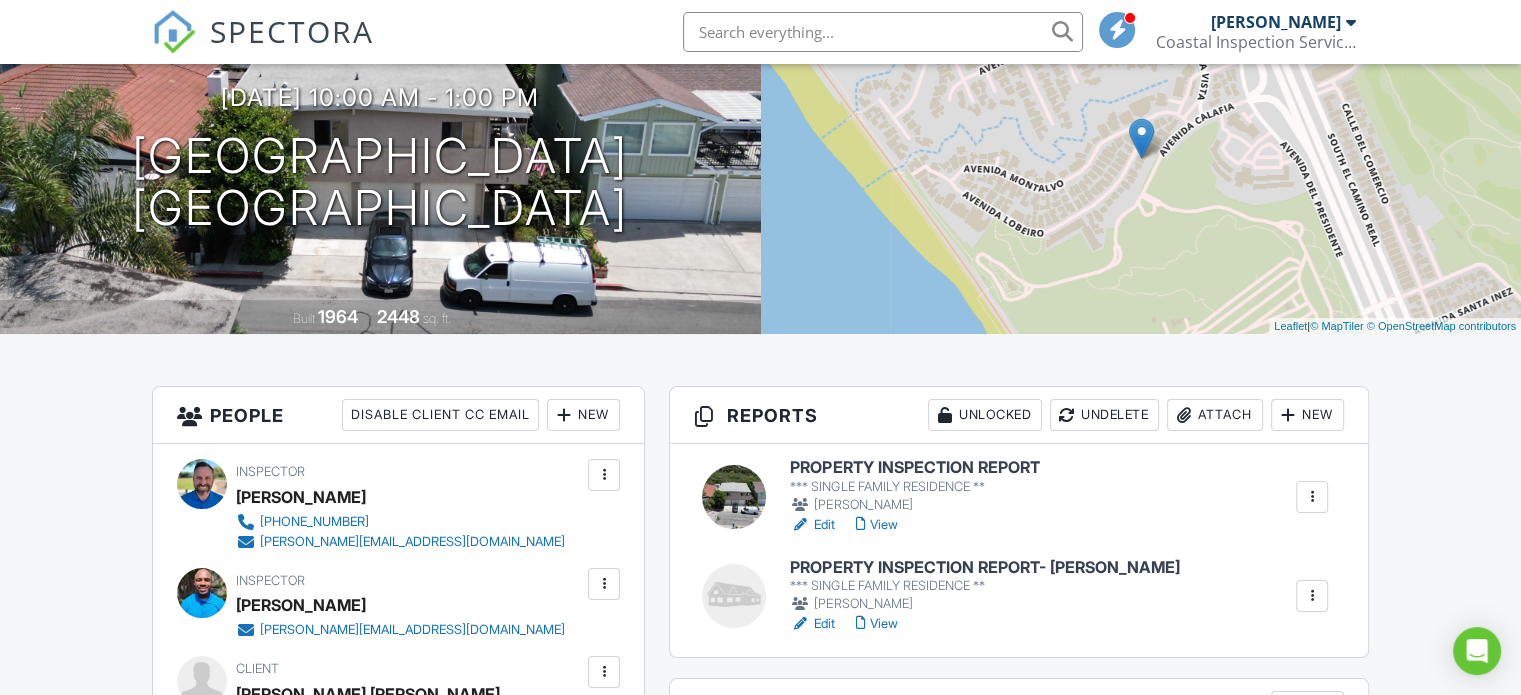 click at bounding box center [734, 596] 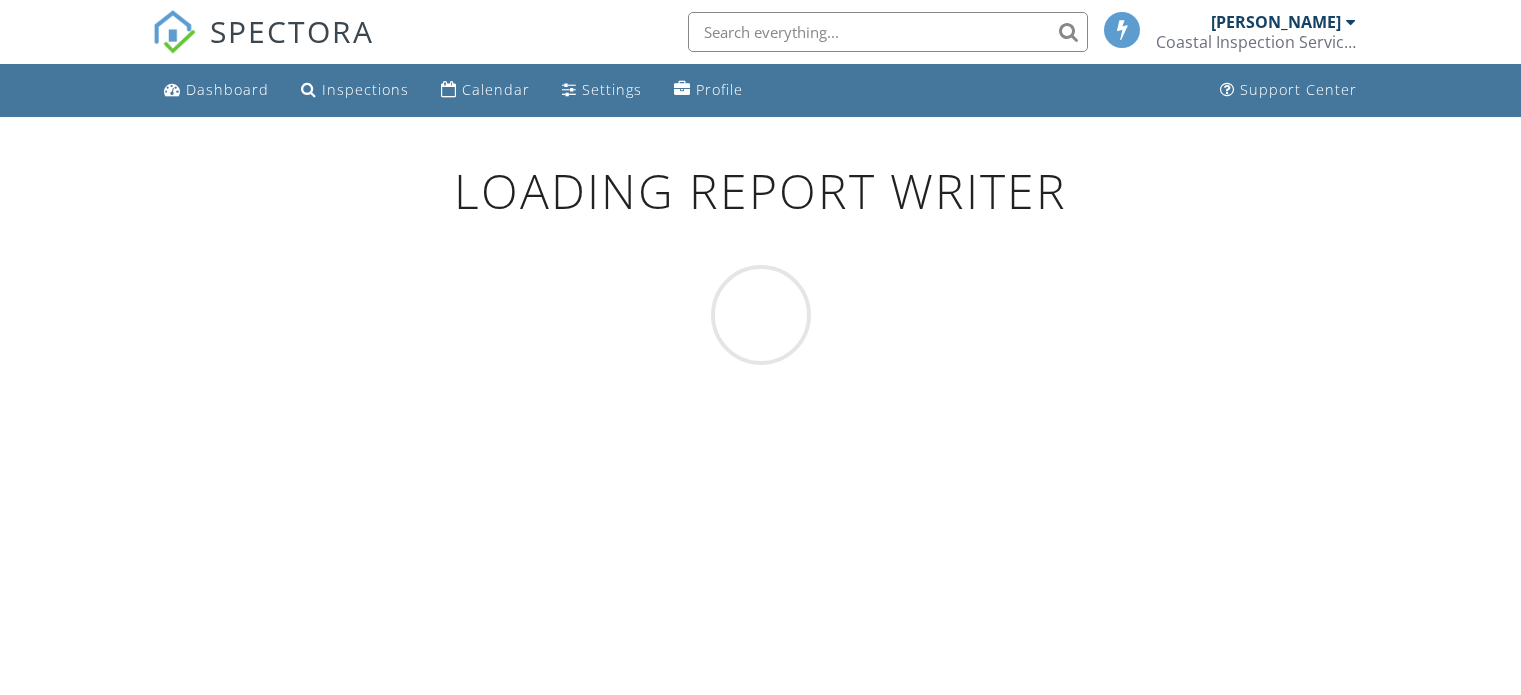 scroll, scrollTop: 0, scrollLeft: 0, axis: both 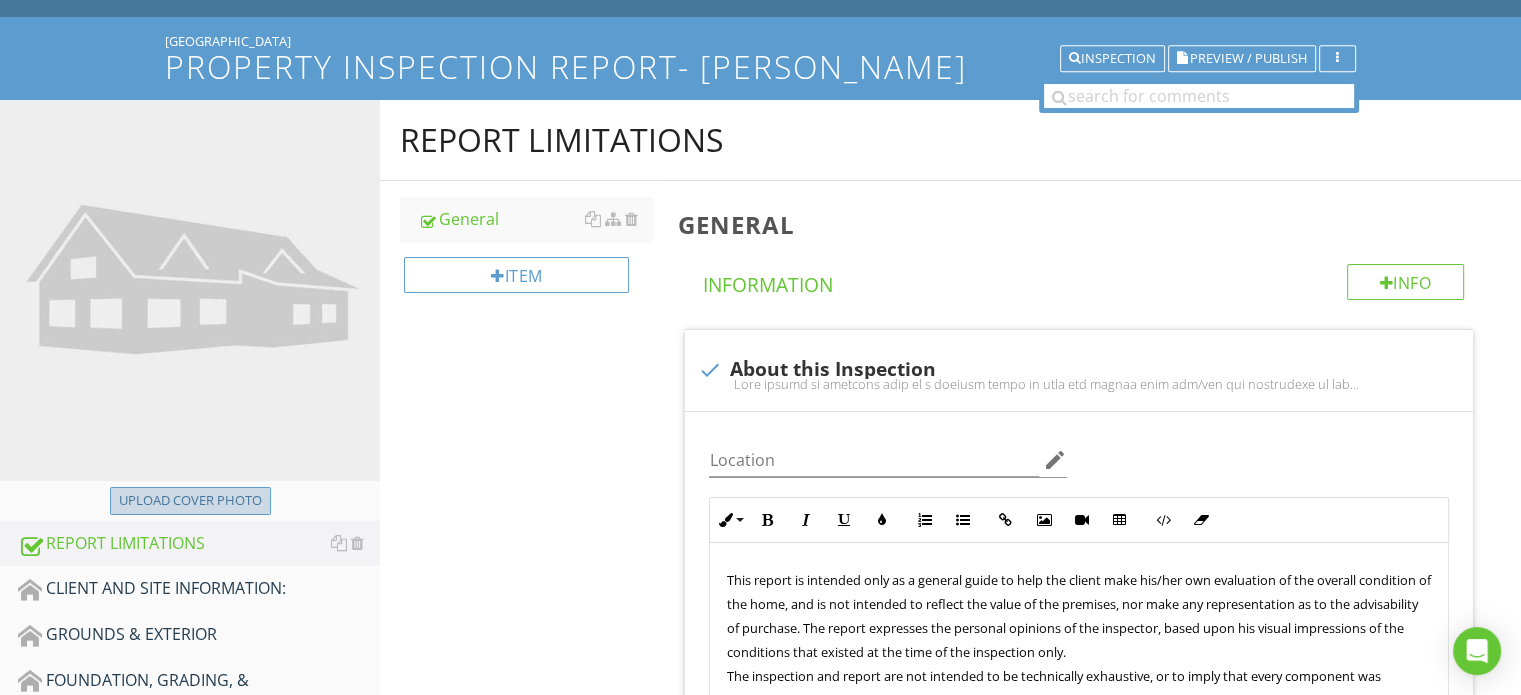click on "Upload cover photo" at bounding box center (190, 501) 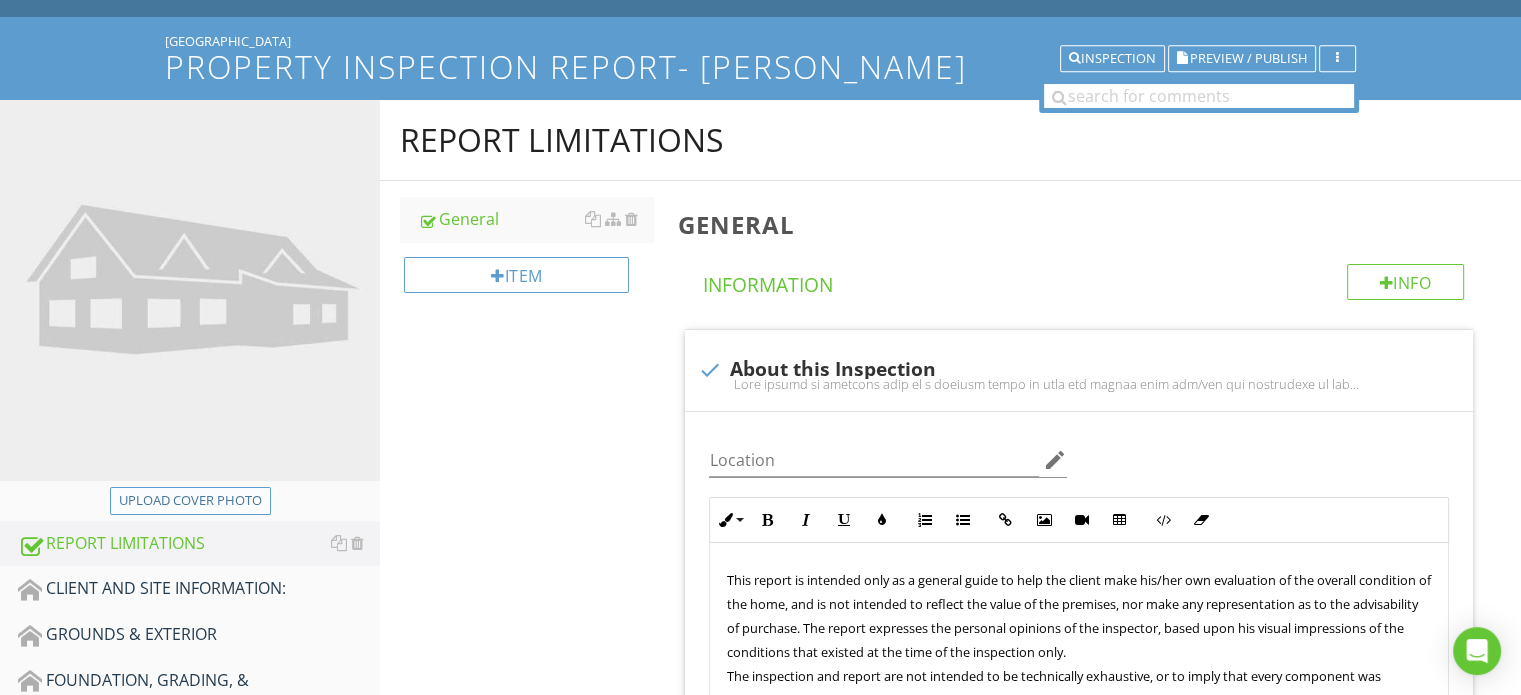 type on "C:\fakepath\PCKZ7988.JPG" 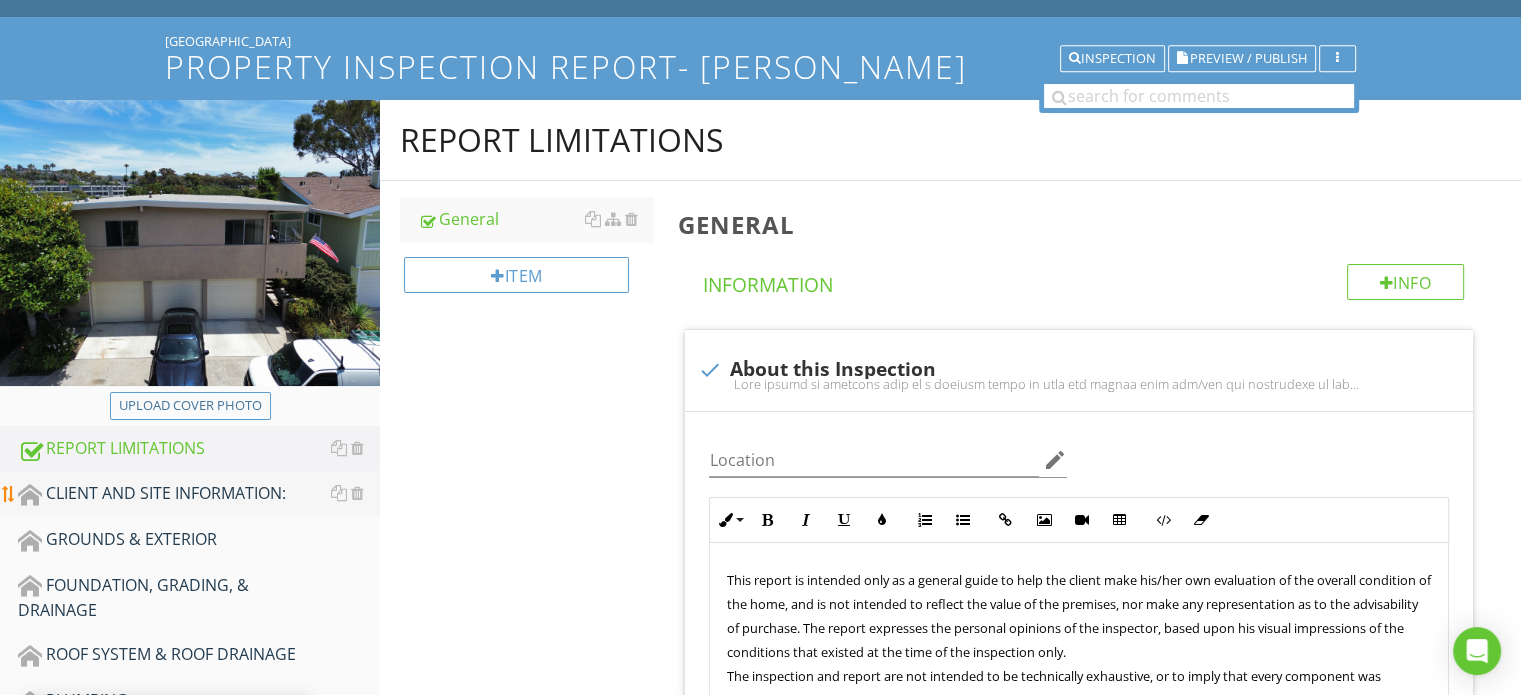 click on "CLIENT AND SITE INFORMATION:" at bounding box center [199, 494] 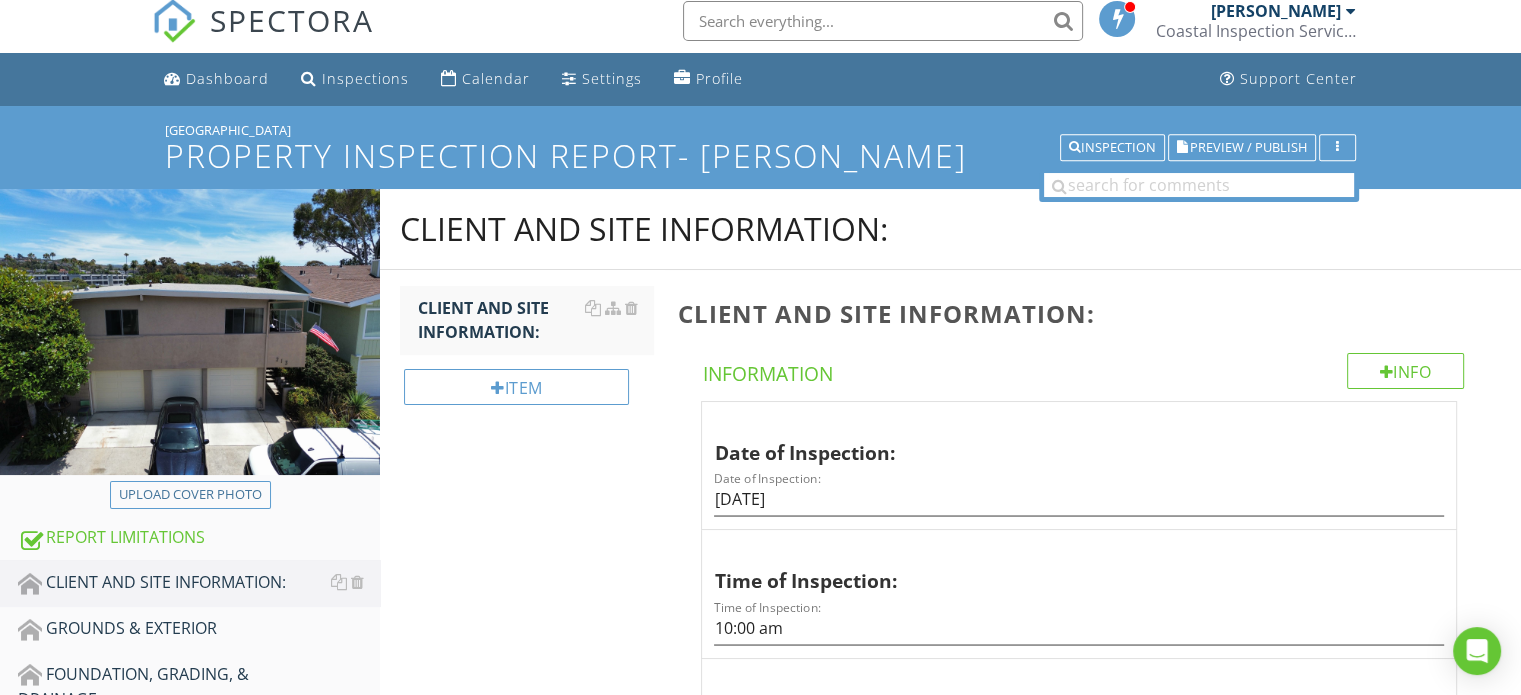scroll, scrollTop: 0, scrollLeft: 0, axis: both 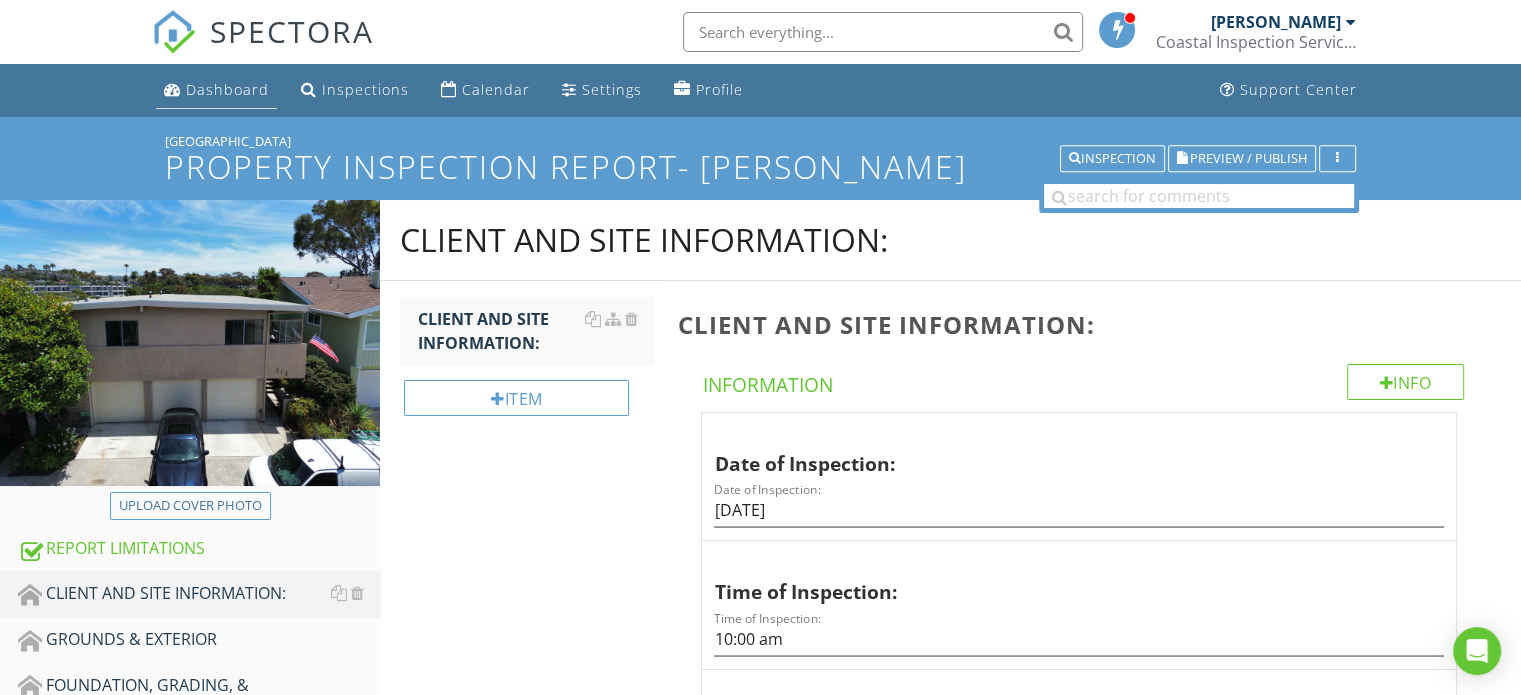 click on "Dashboard" at bounding box center [227, 89] 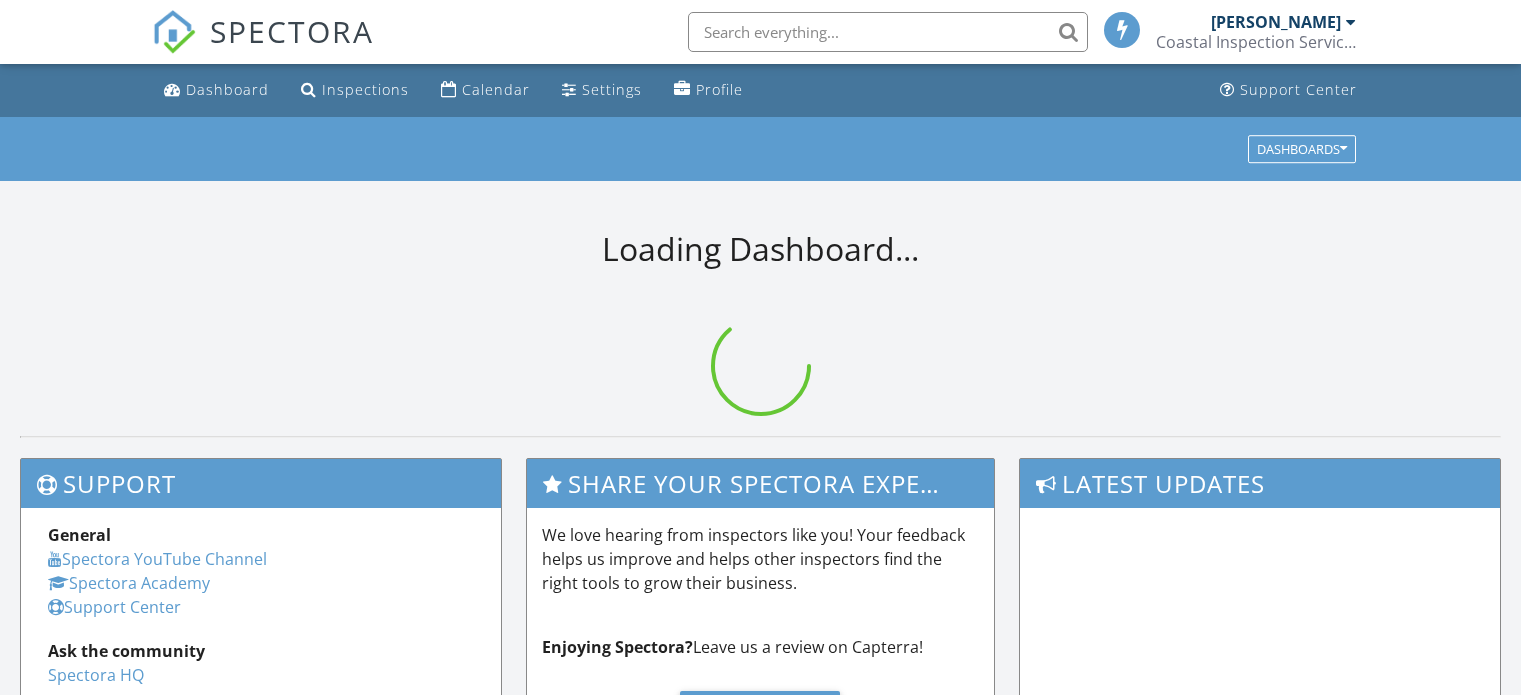 scroll, scrollTop: 0, scrollLeft: 0, axis: both 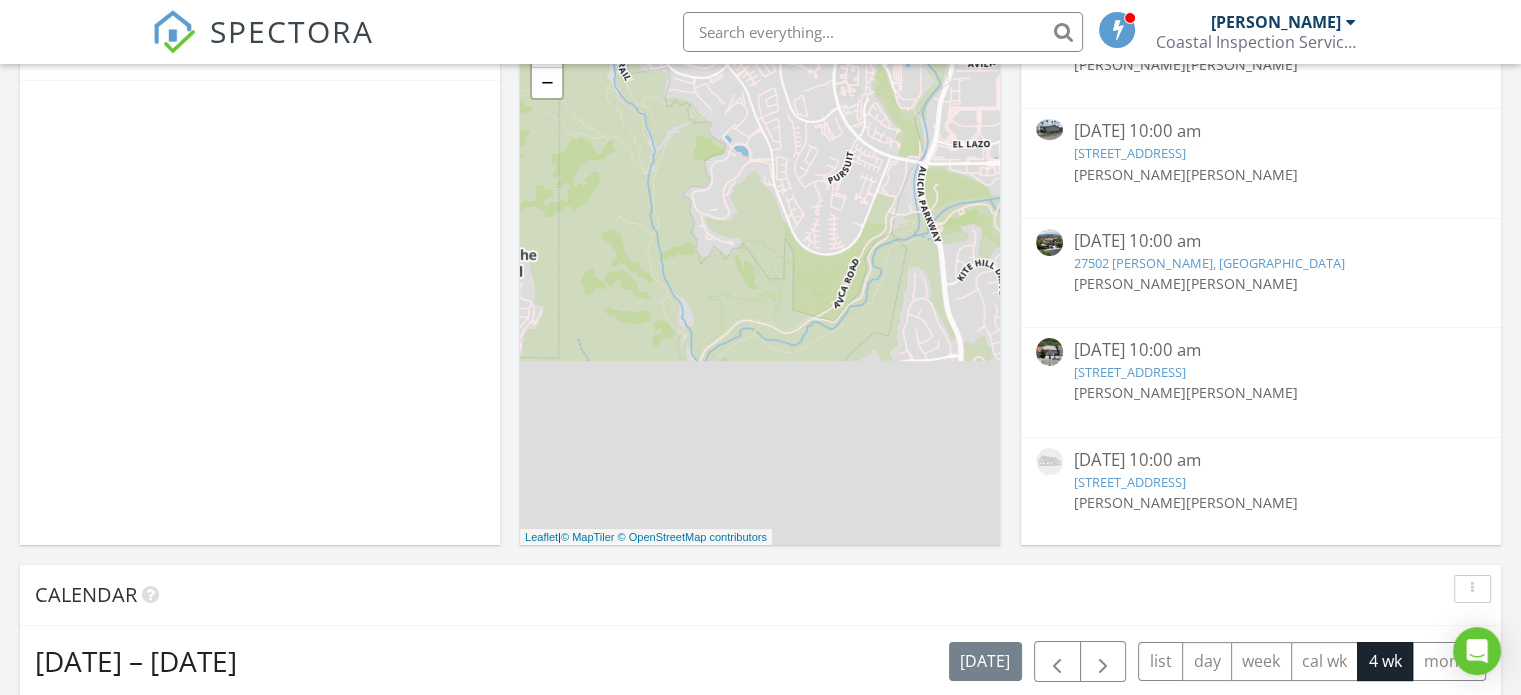 click on "[DATE] 10:00 am" at bounding box center [1260, 460] 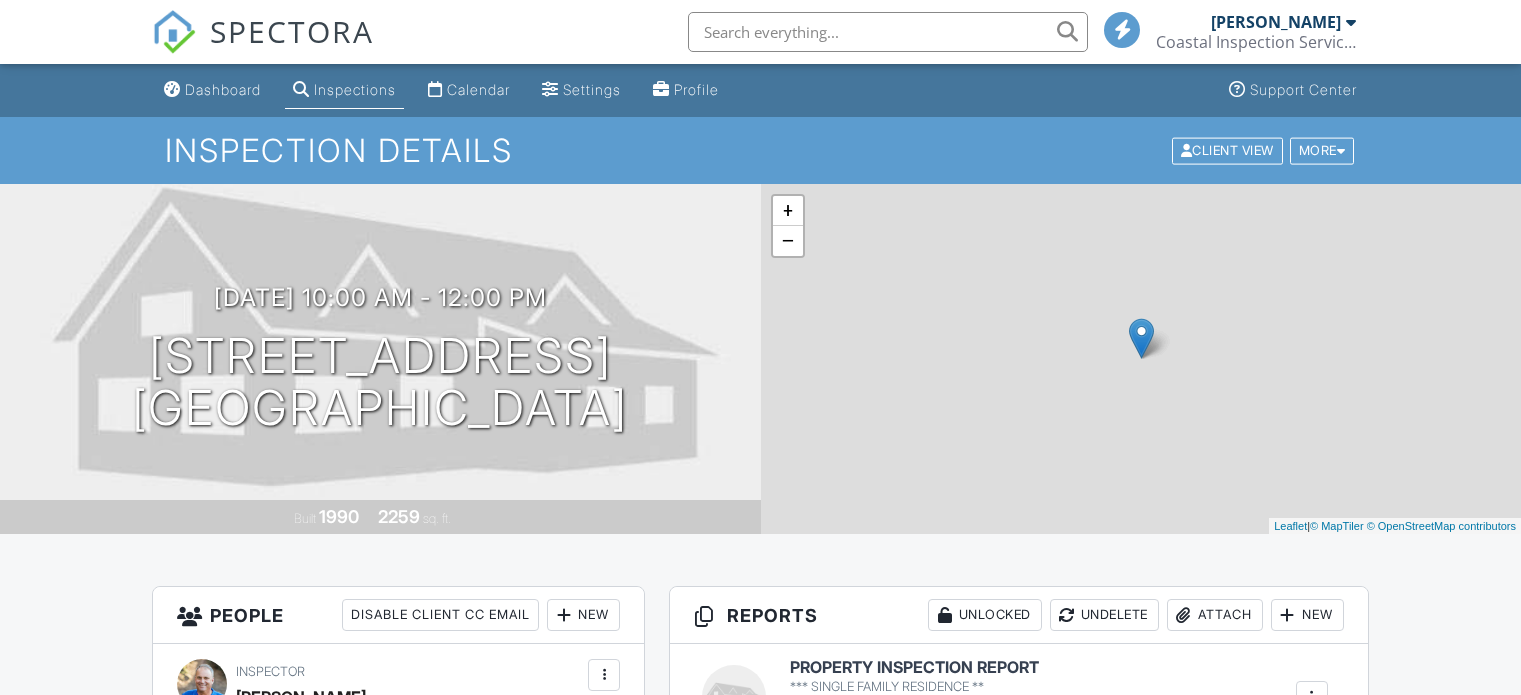 scroll, scrollTop: 0, scrollLeft: 0, axis: both 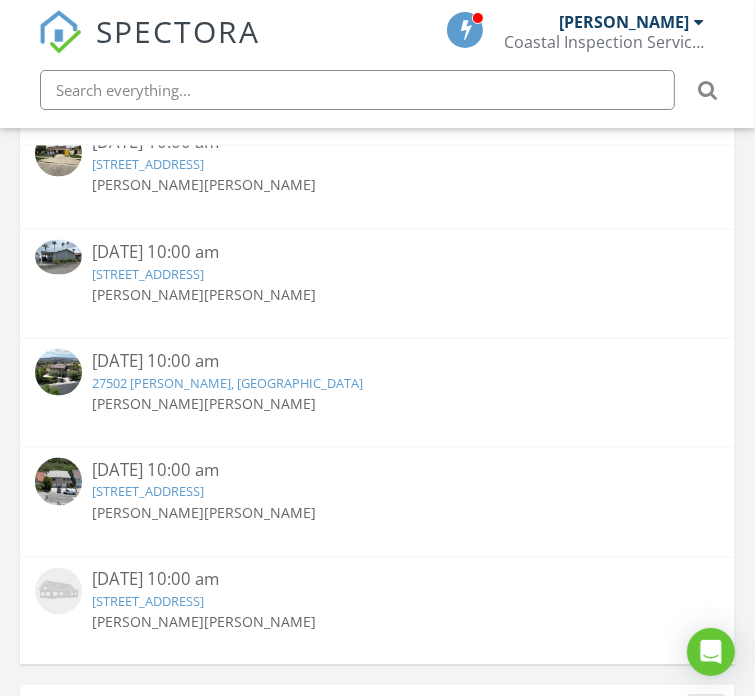 click on "[DATE] 10:00 am" at bounding box center [377, 580] 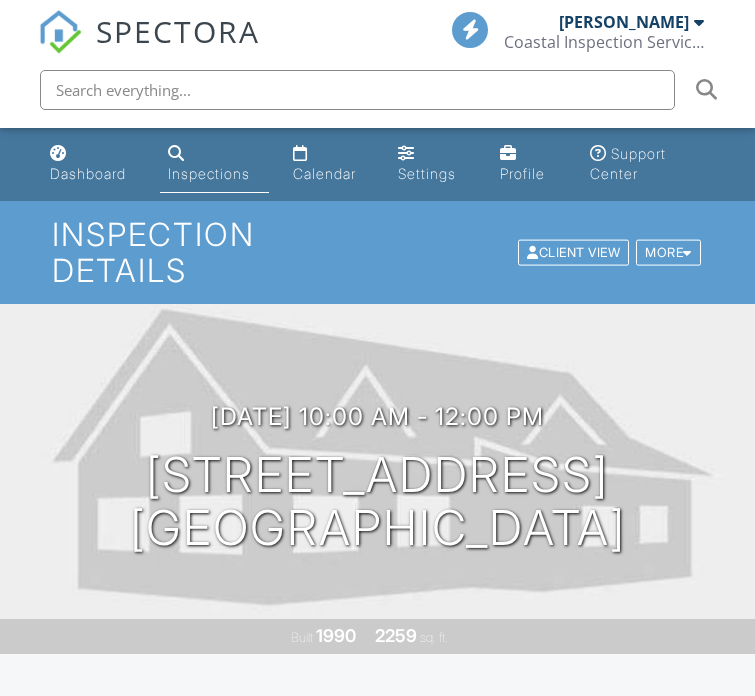 scroll, scrollTop: 0, scrollLeft: 0, axis: both 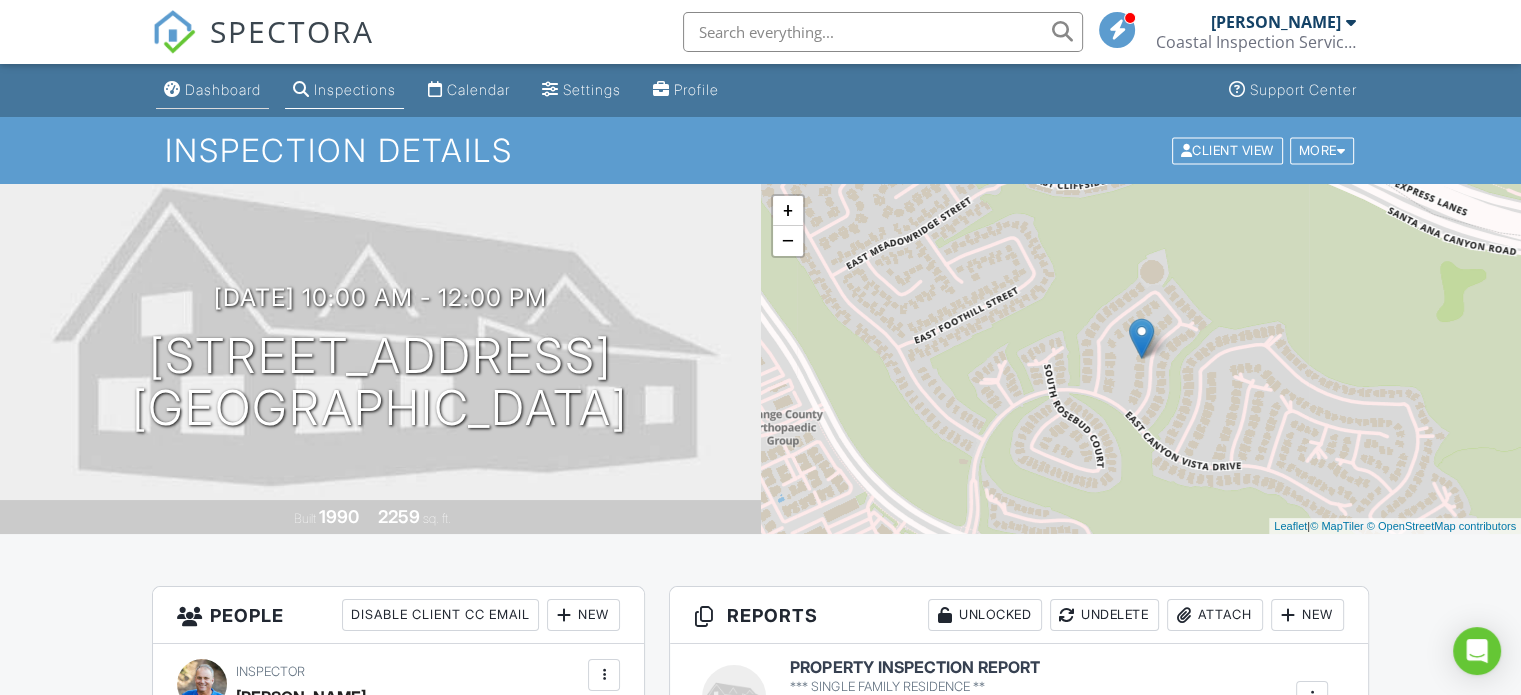 click on "Dashboard" at bounding box center [223, 89] 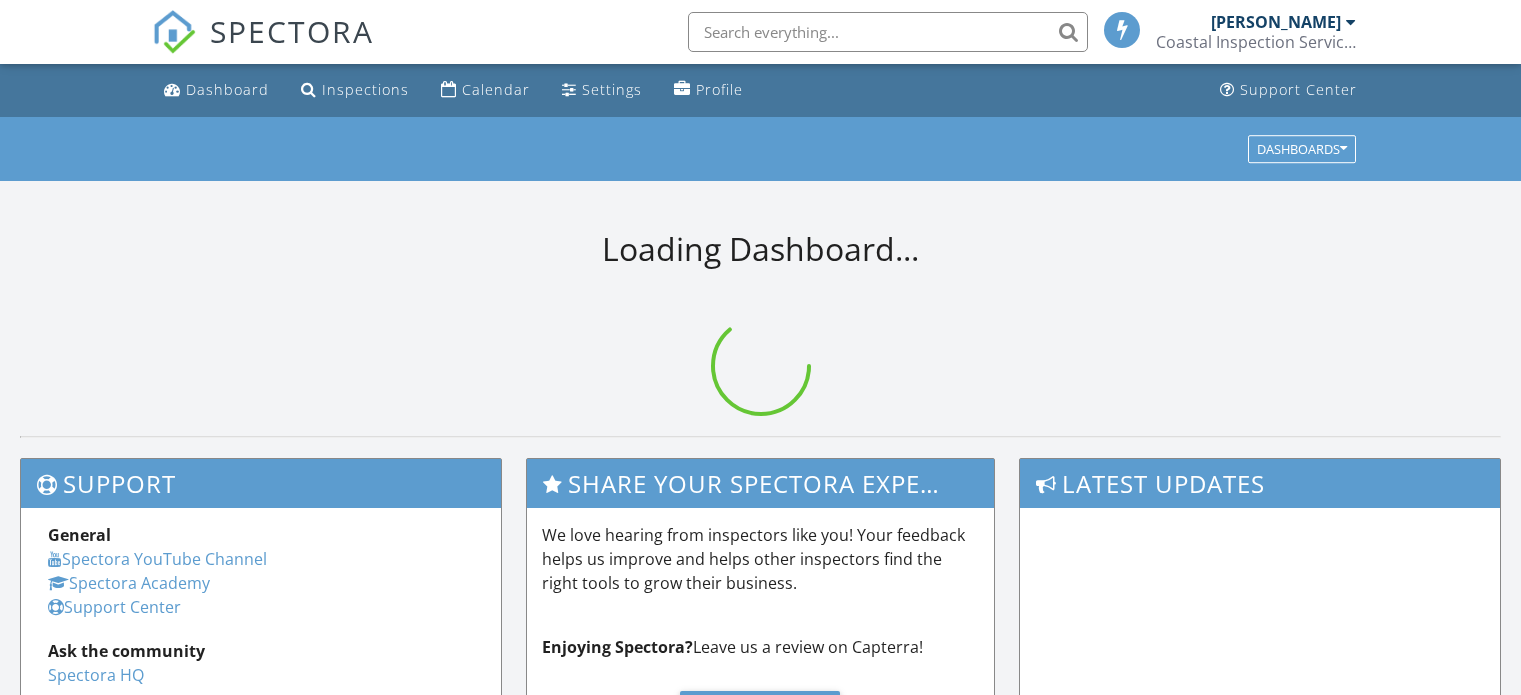 scroll, scrollTop: 0, scrollLeft: 0, axis: both 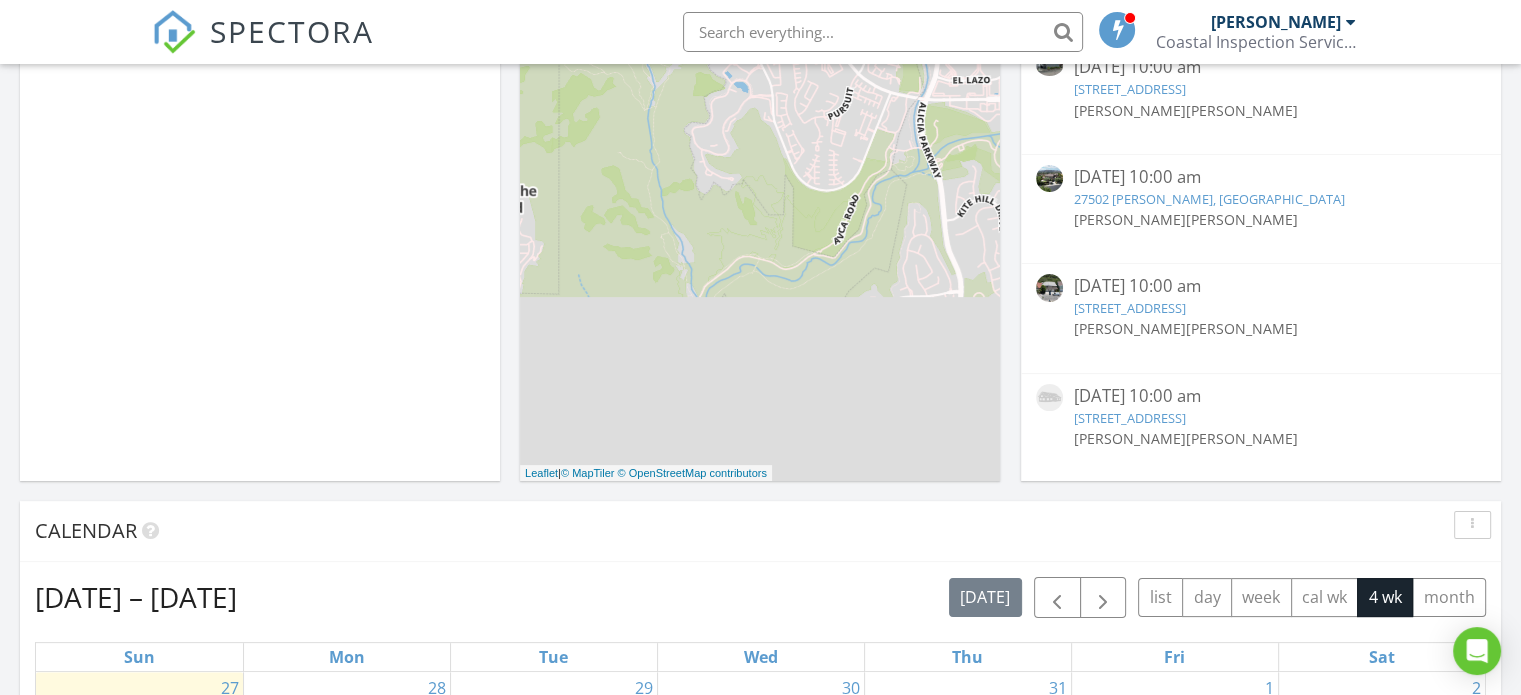 click on "[PERSON_NAME]" at bounding box center [1129, 328] 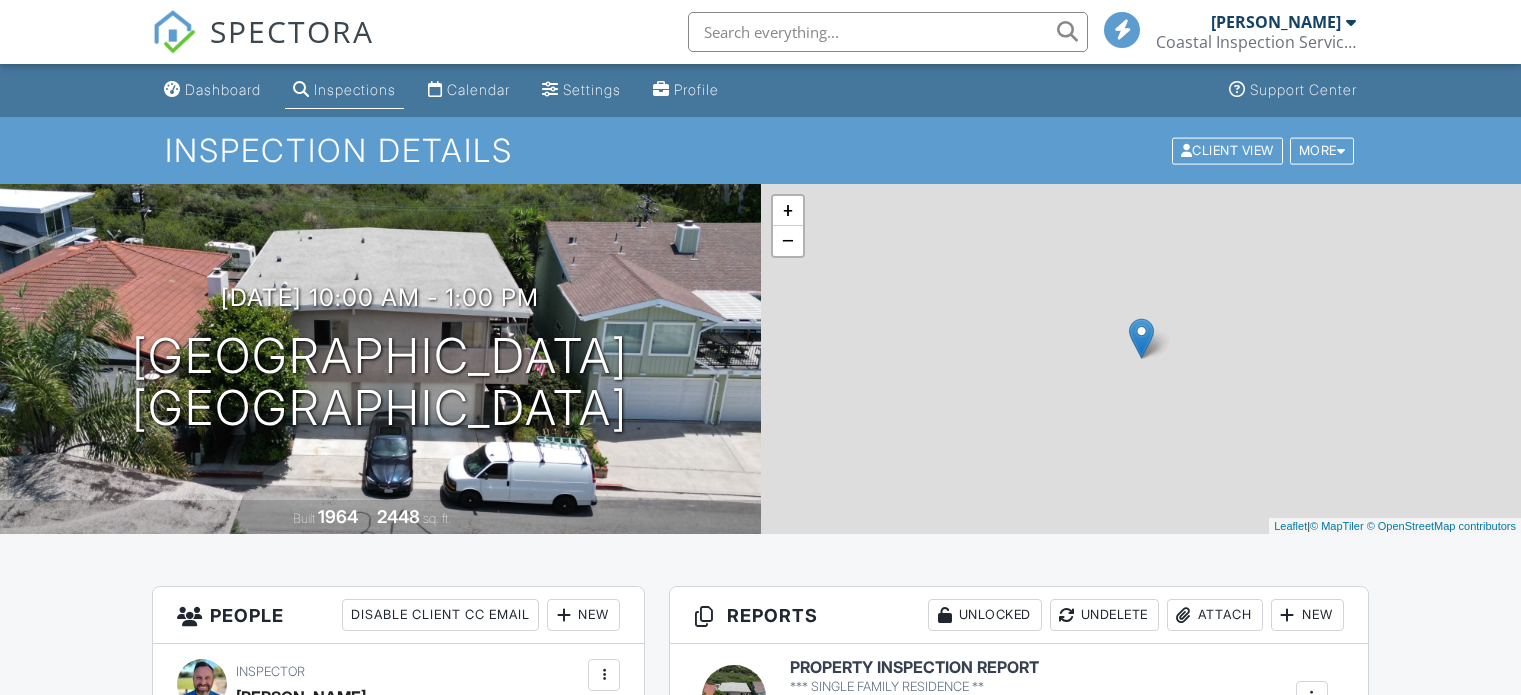 scroll, scrollTop: 263, scrollLeft: 0, axis: vertical 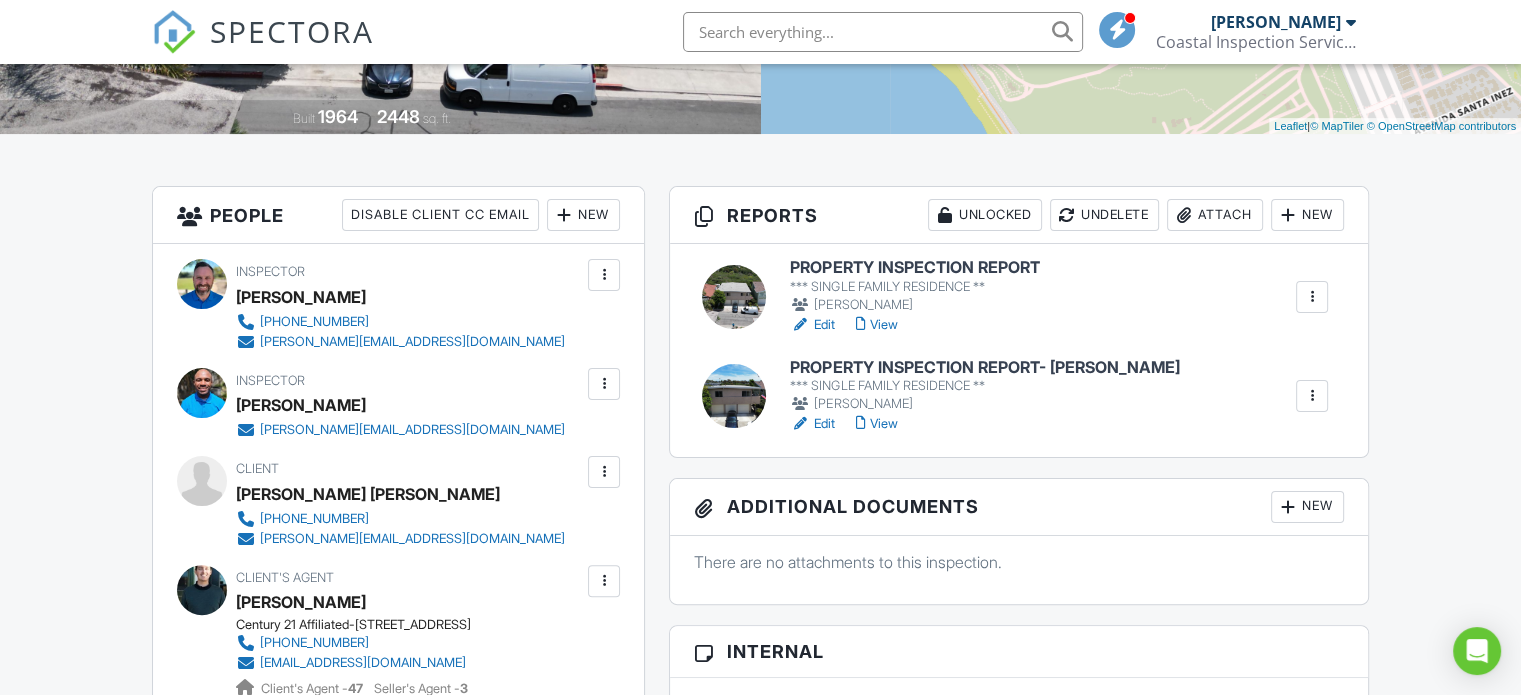 click at bounding box center (734, 396) 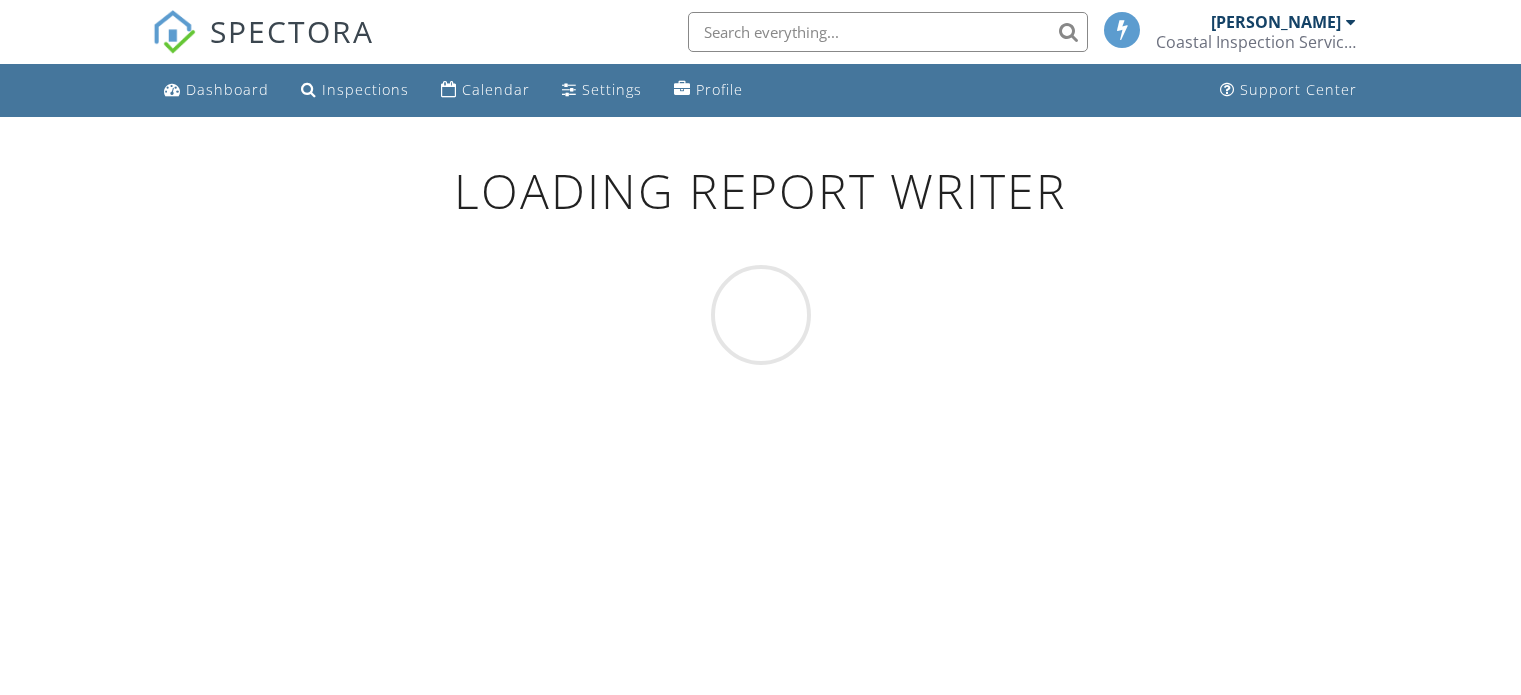 scroll, scrollTop: 0, scrollLeft: 0, axis: both 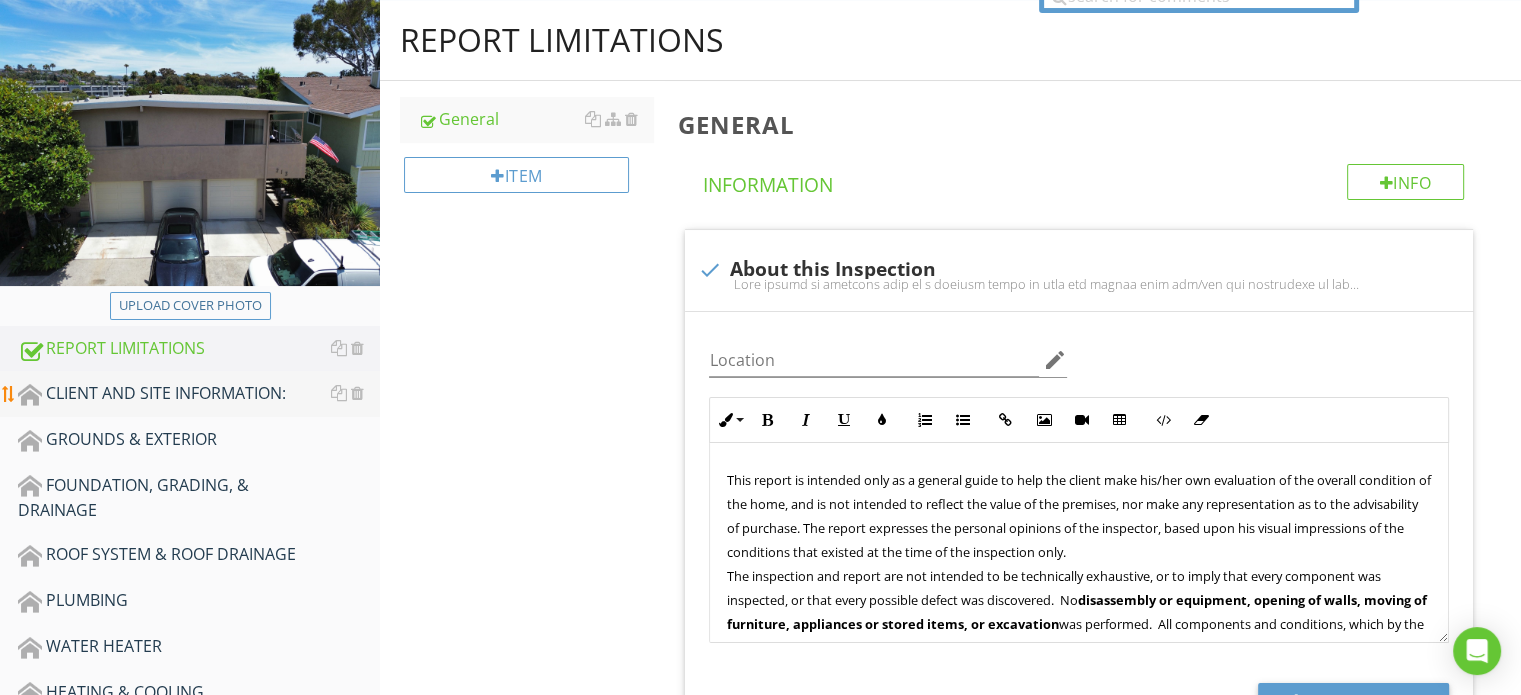 click on "CLIENT AND SITE INFORMATION:" at bounding box center (199, 394) 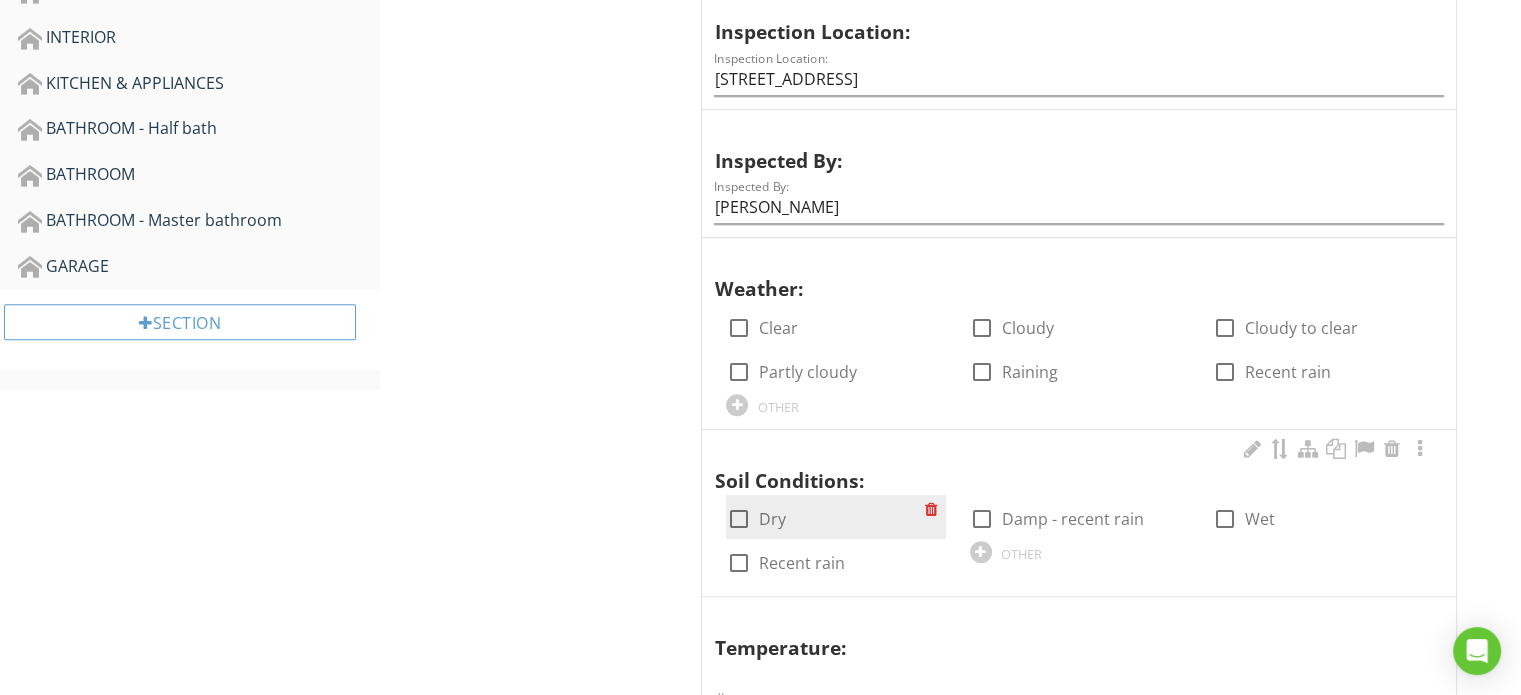 scroll, scrollTop: 1000, scrollLeft: 0, axis: vertical 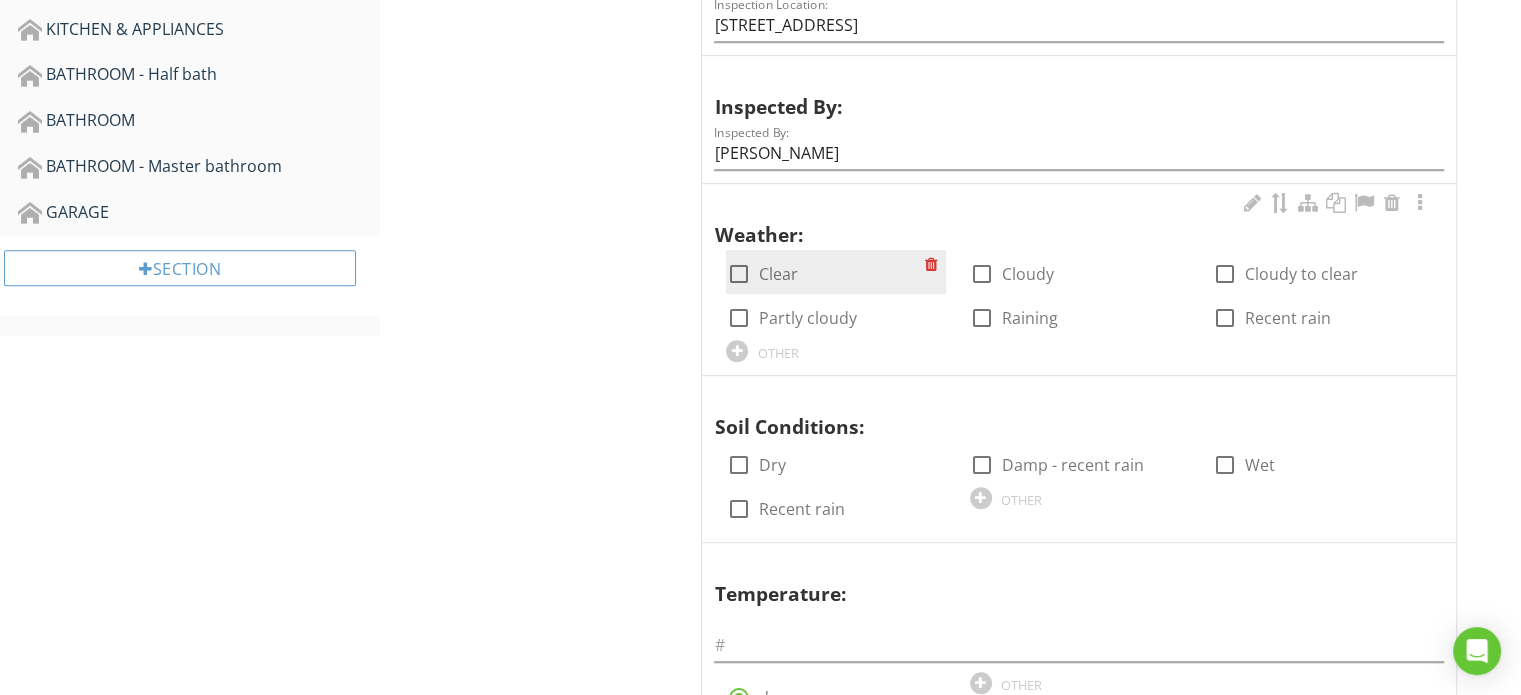 click on "check_box_outline_blank Clear" at bounding box center [835, 272] 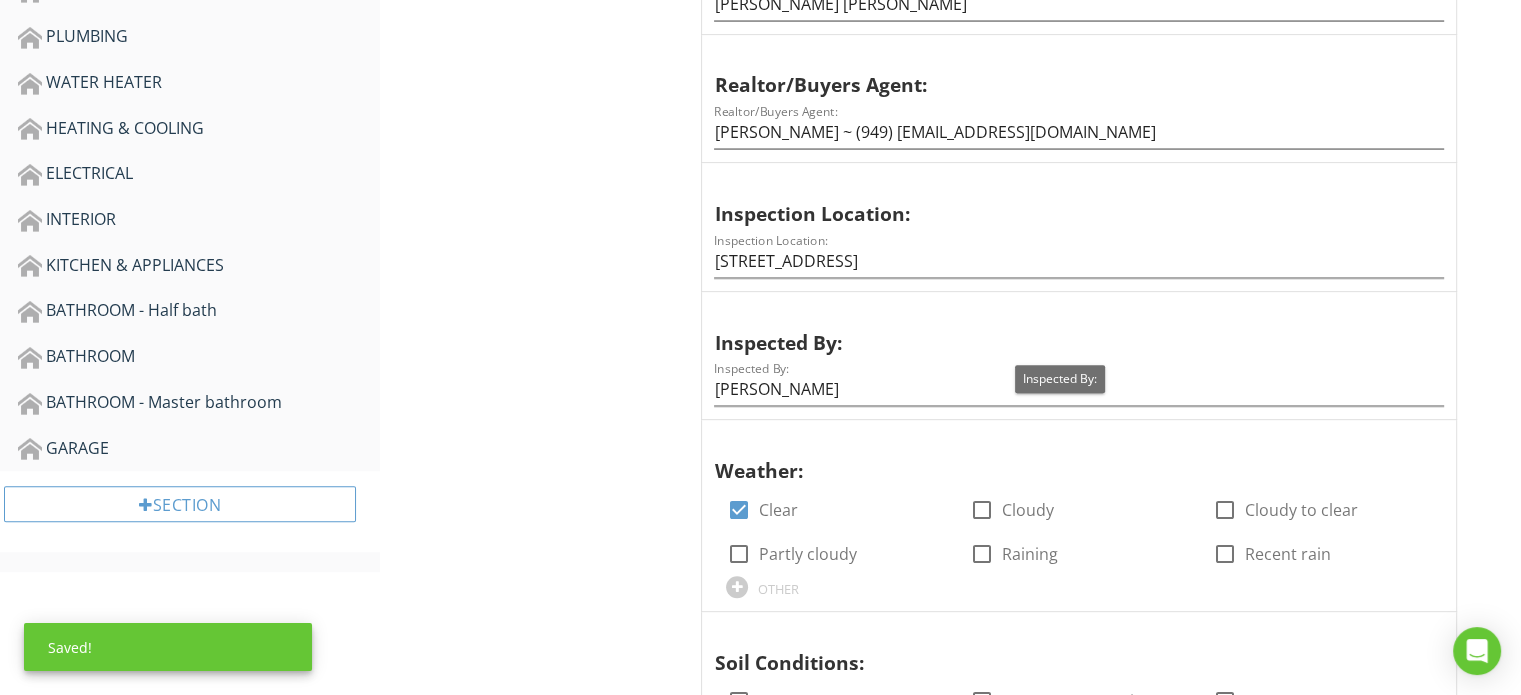 scroll, scrollTop: 1000, scrollLeft: 0, axis: vertical 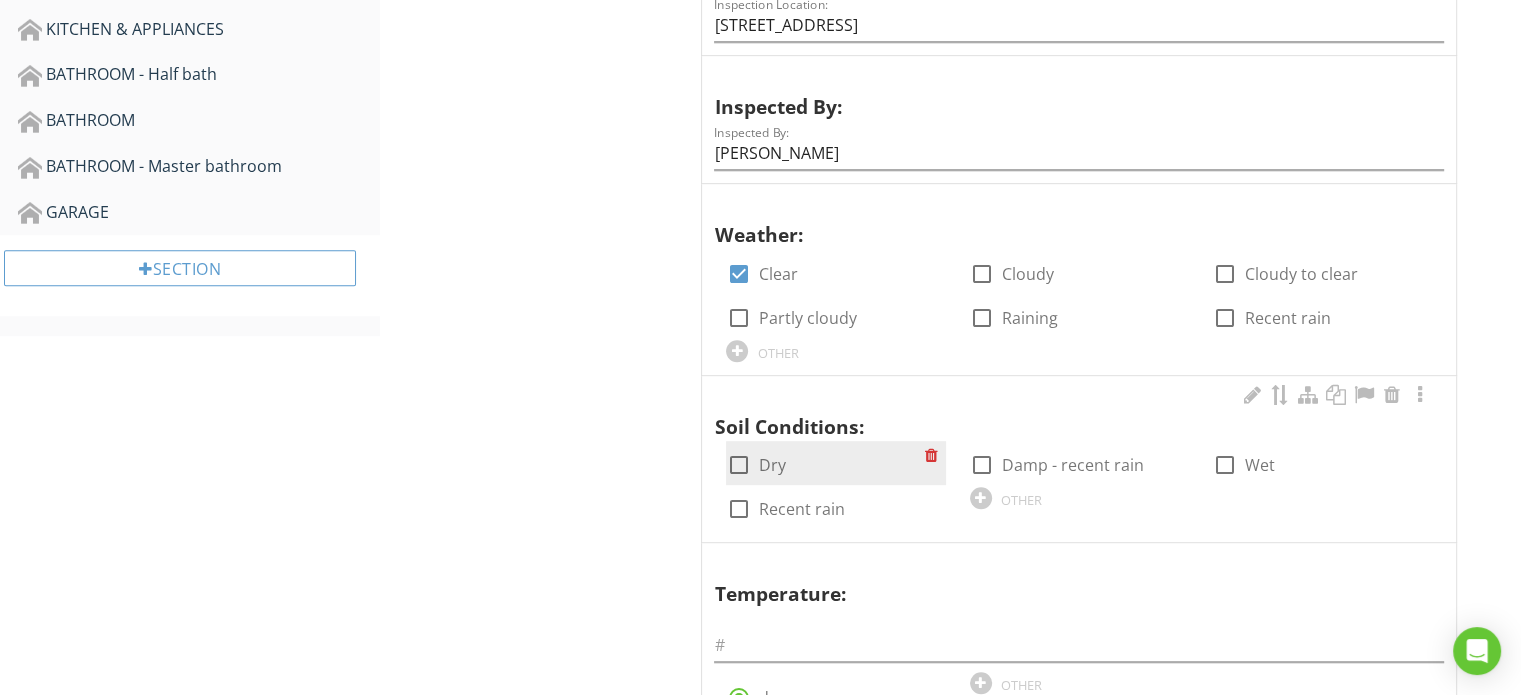 click on "Dry" at bounding box center [771, 465] 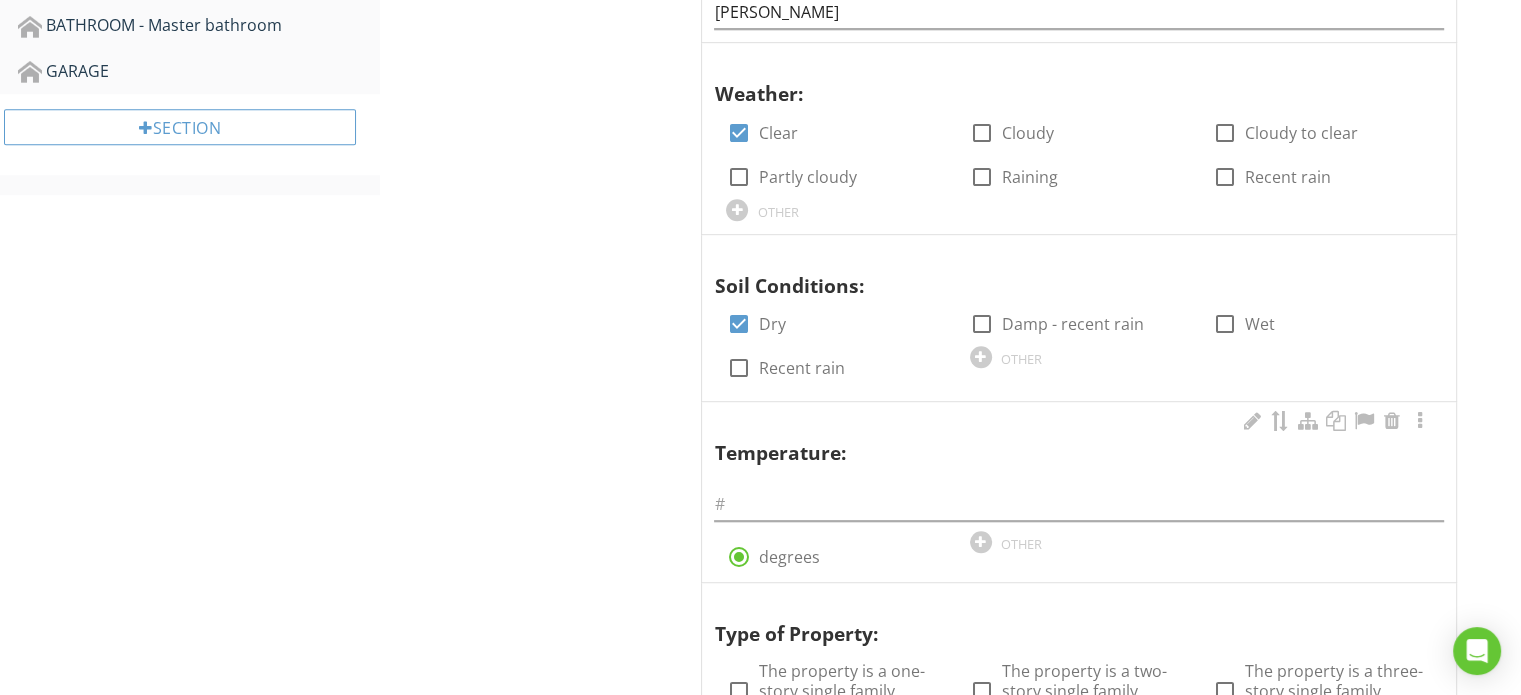 scroll, scrollTop: 1500, scrollLeft: 0, axis: vertical 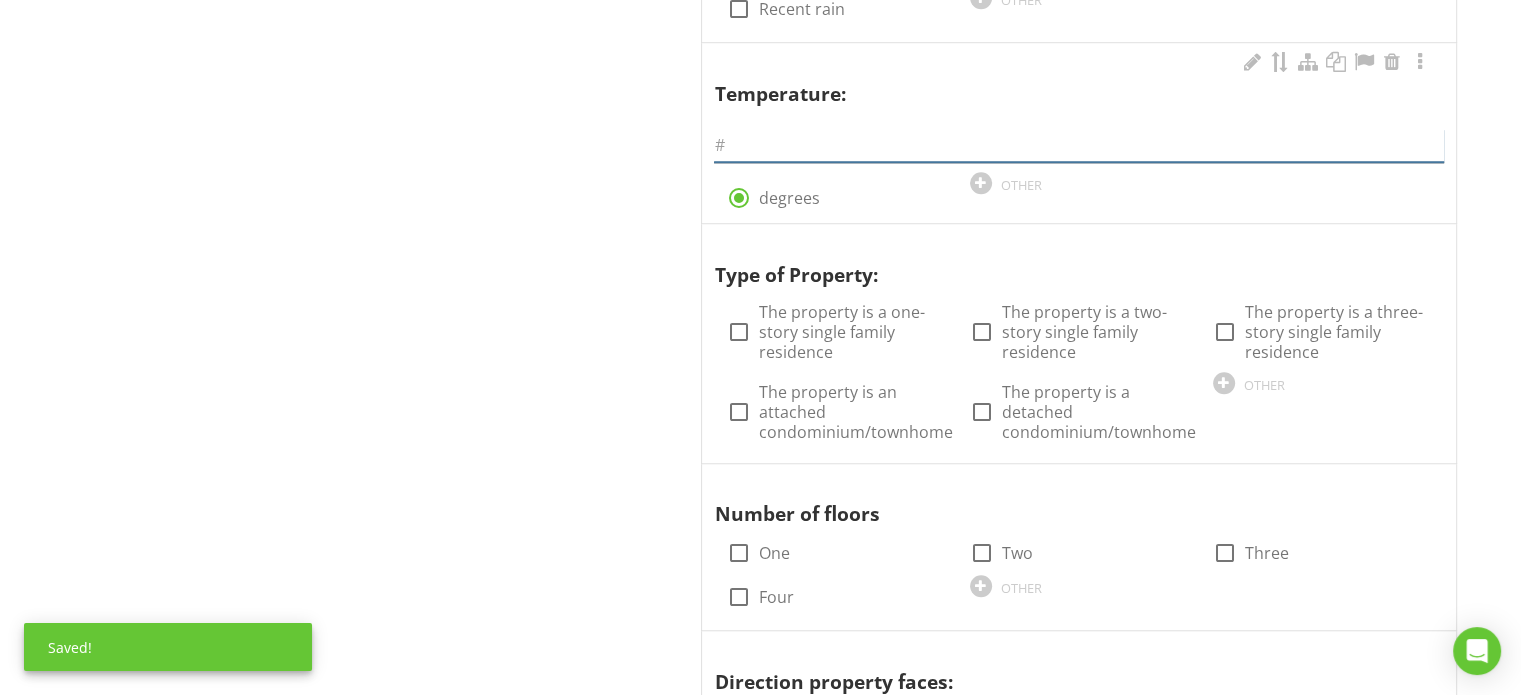 click at bounding box center (1079, 145) 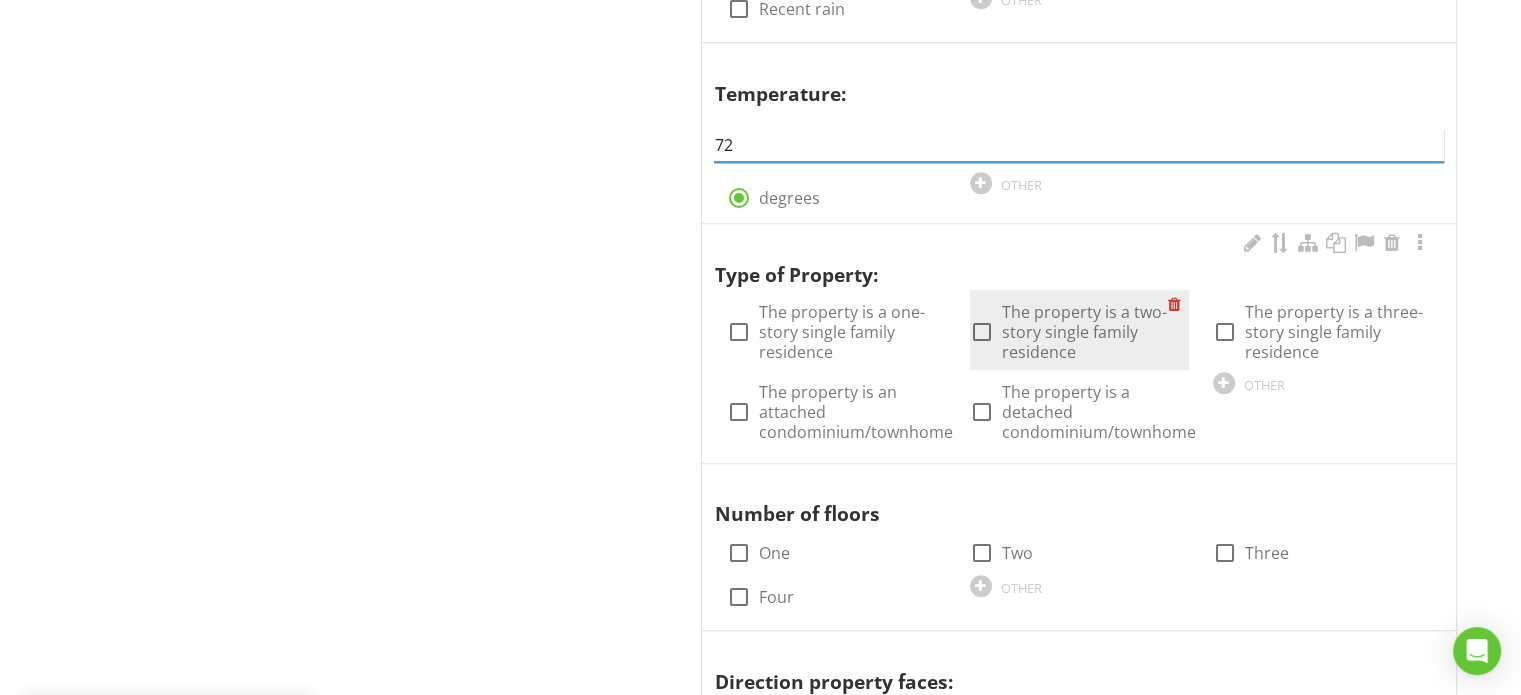 type on "72" 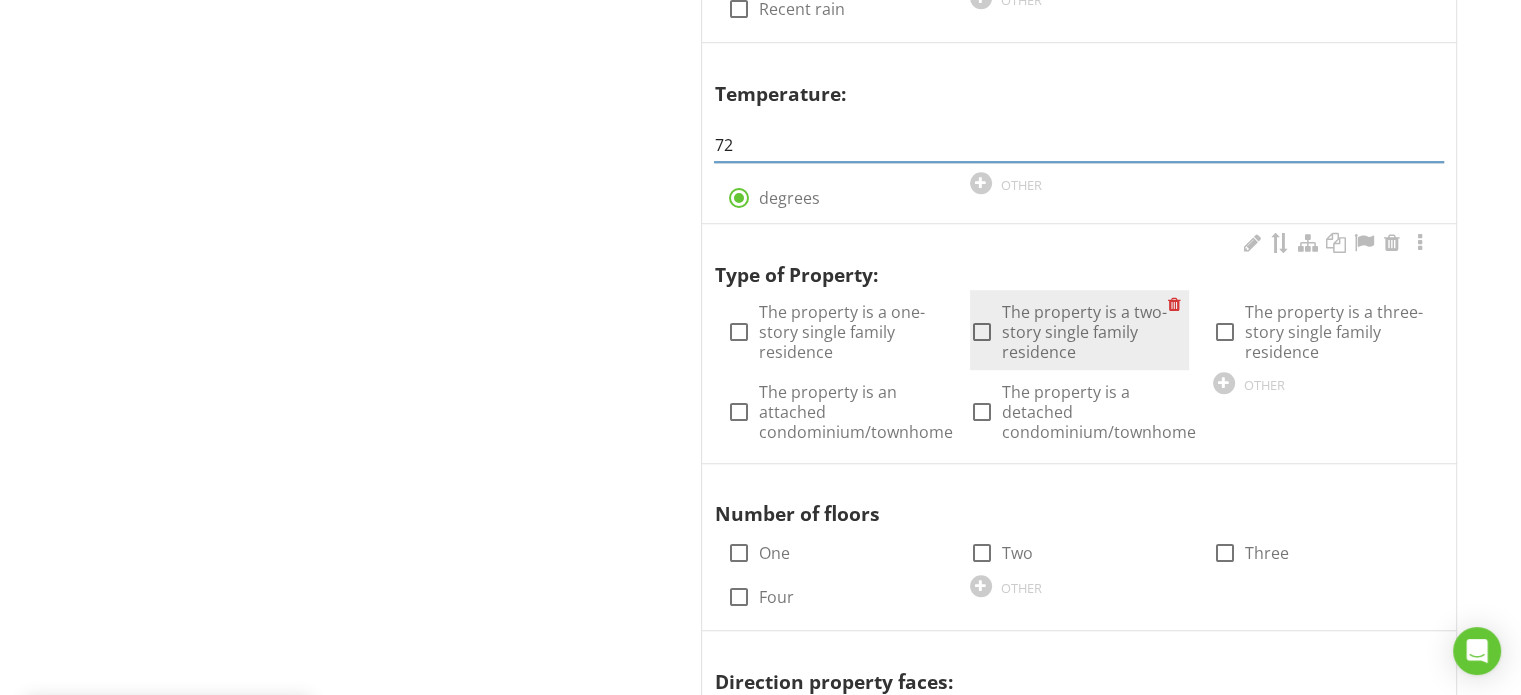click on "The property is a two-story single family residence" at bounding box center [1085, 332] 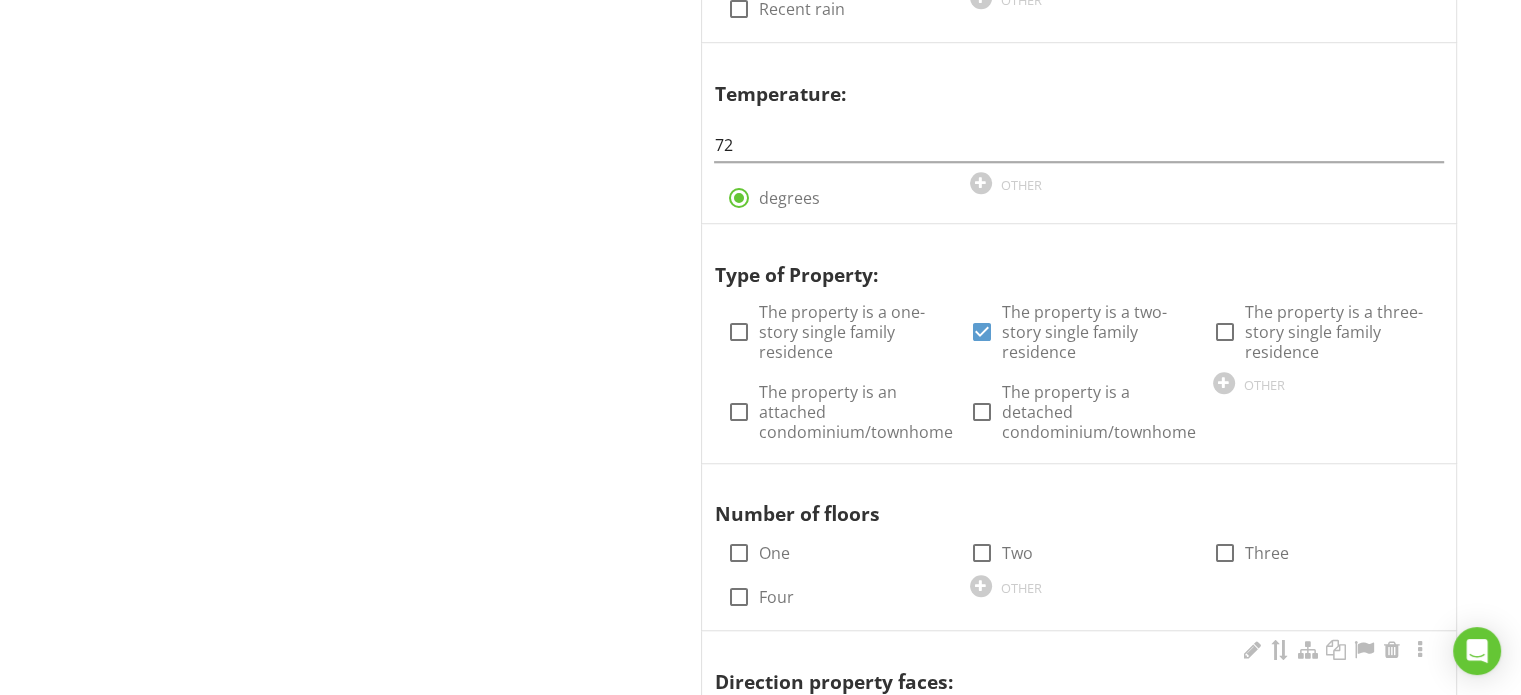 scroll, scrollTop: 1600, scrollLeft: 0, axis: vertical 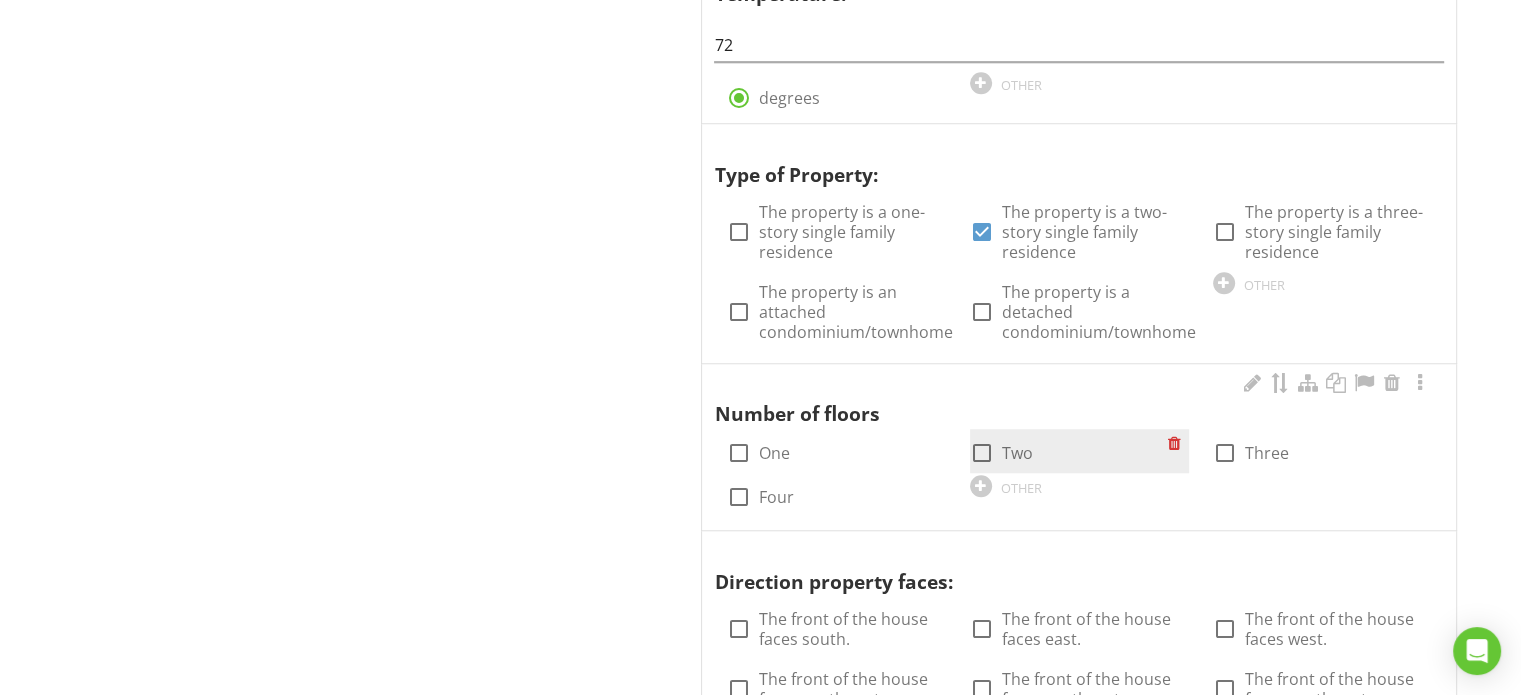 click at bounding box center (982, 453) 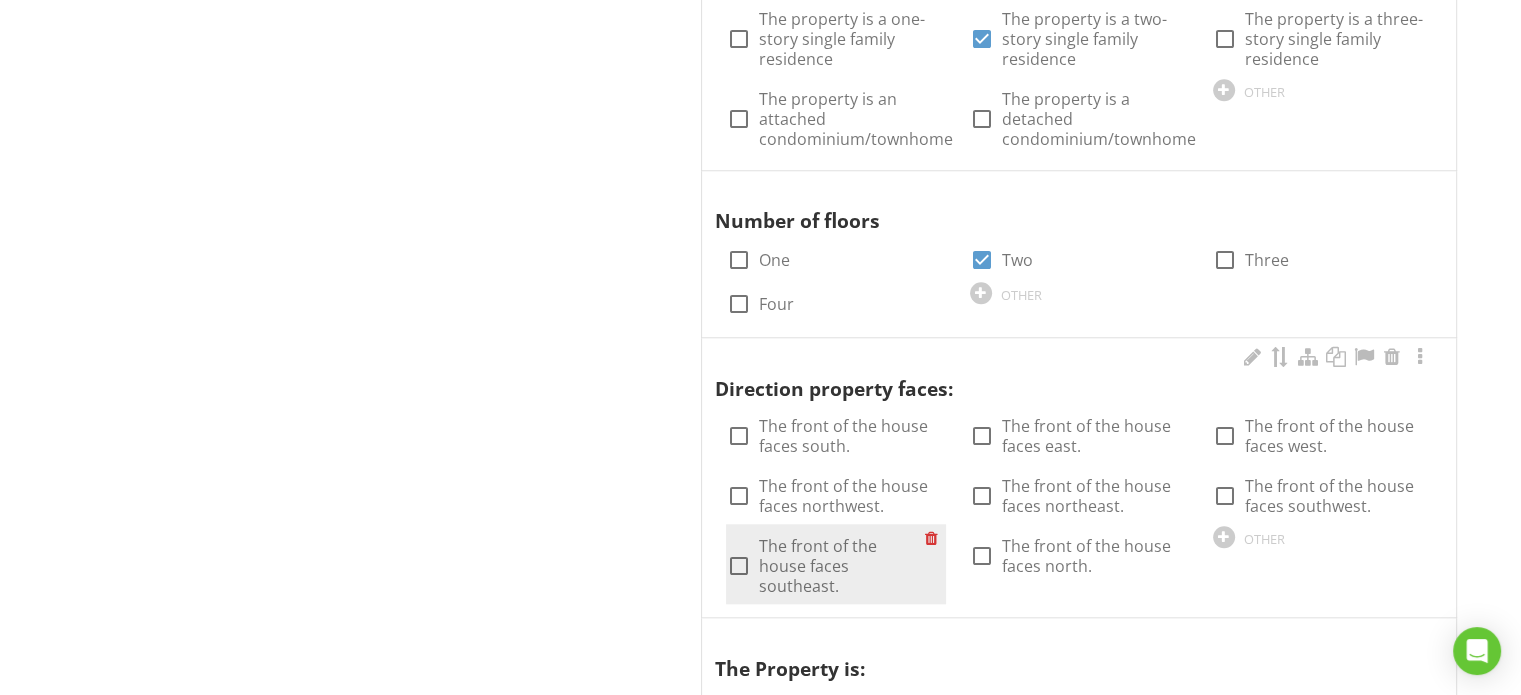 scroll, scrollTop: 1800, scrollLeft: 0, axis: vertical 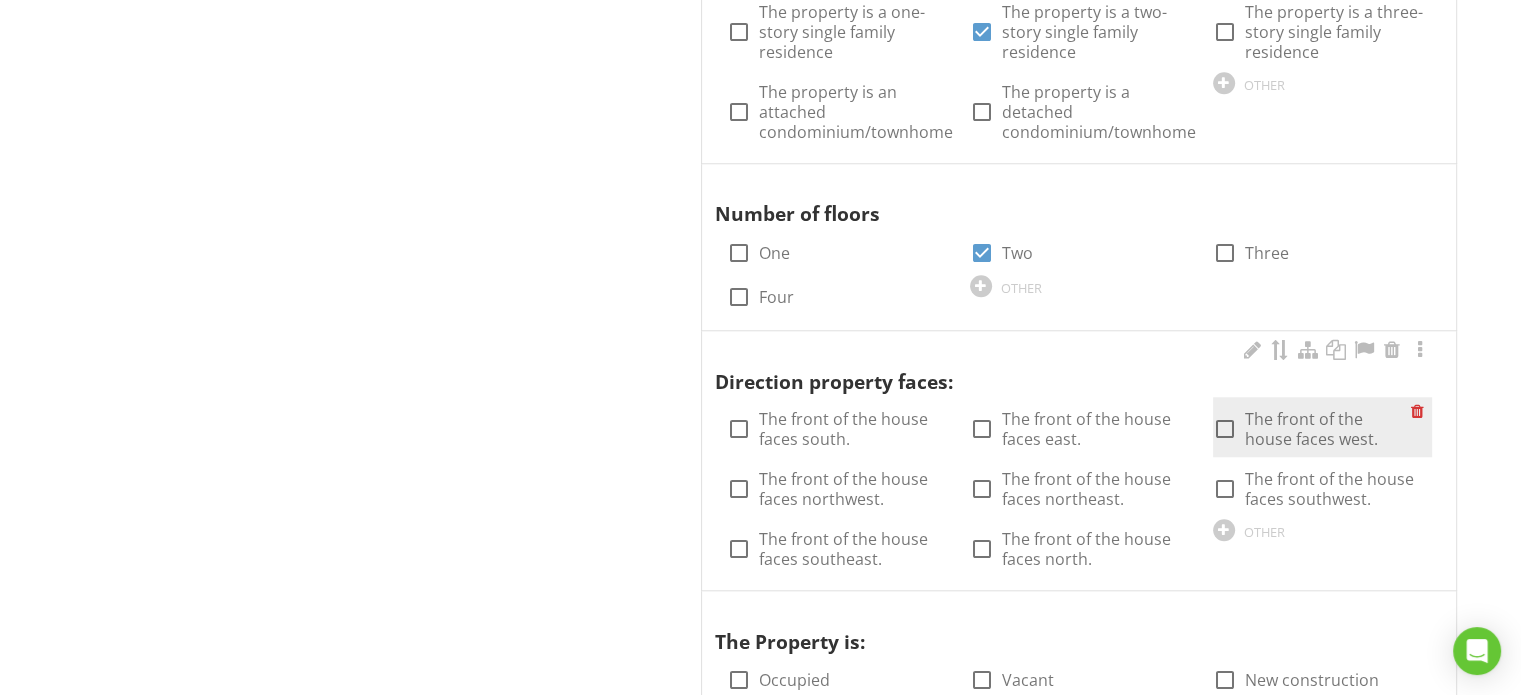 click at bounding box center [1225, 429] 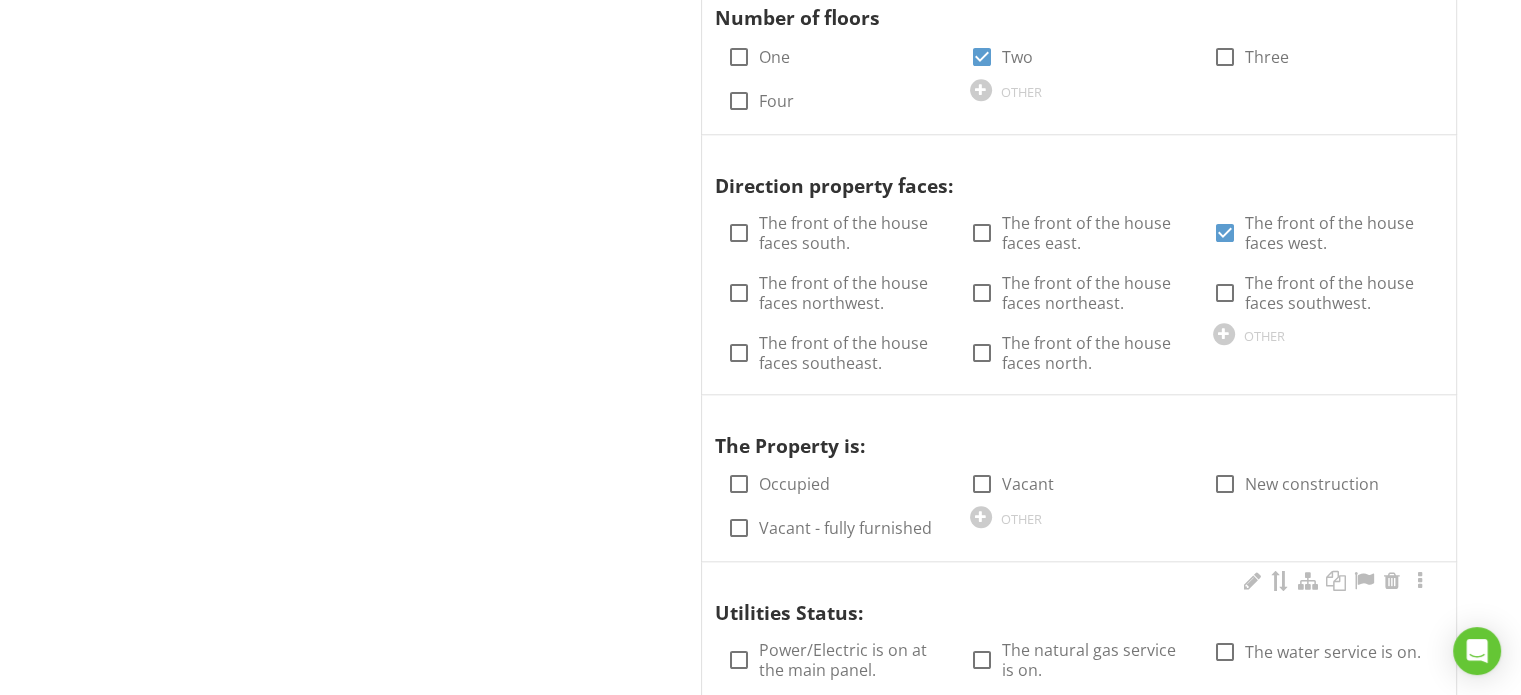 scroll, scrollTop: 2000, scrollLeft: 0, axis: vertical 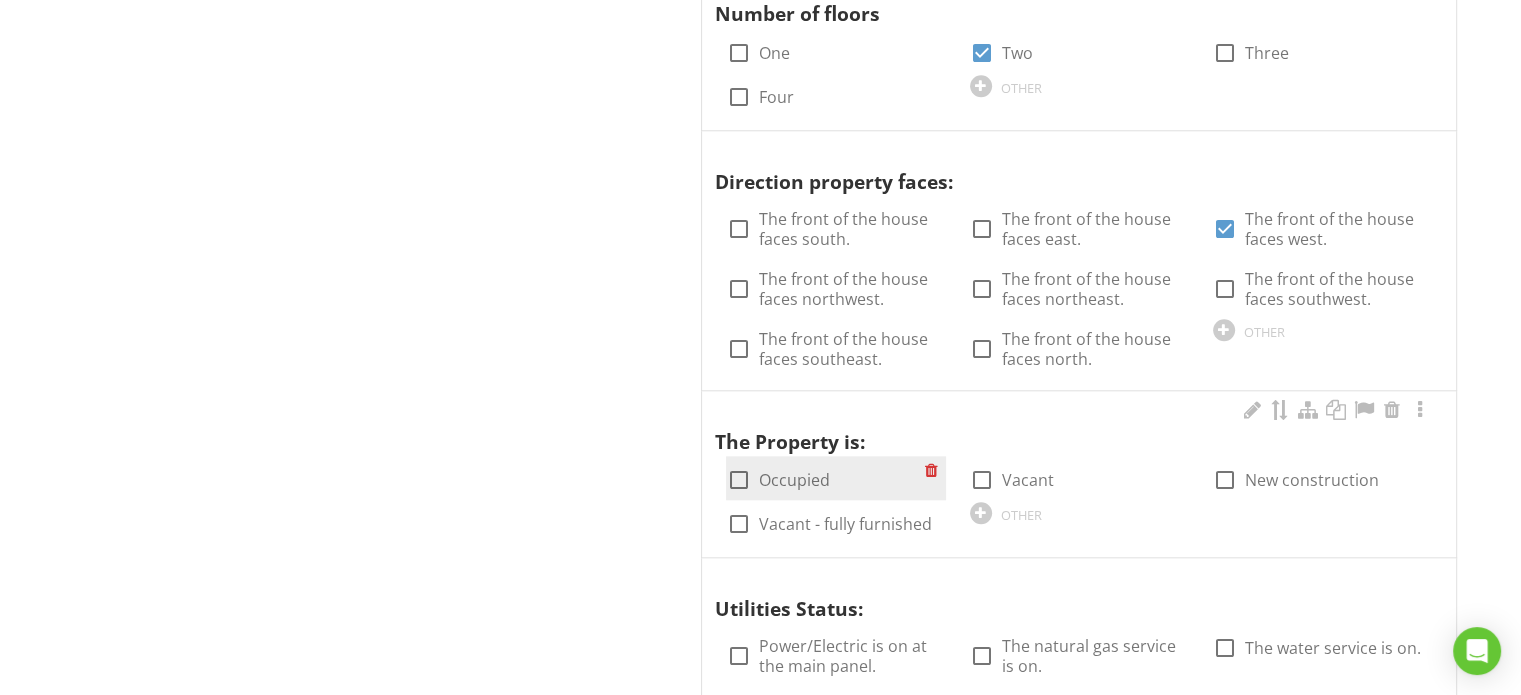 click on "Occupied" at bounding box center (793, 480) 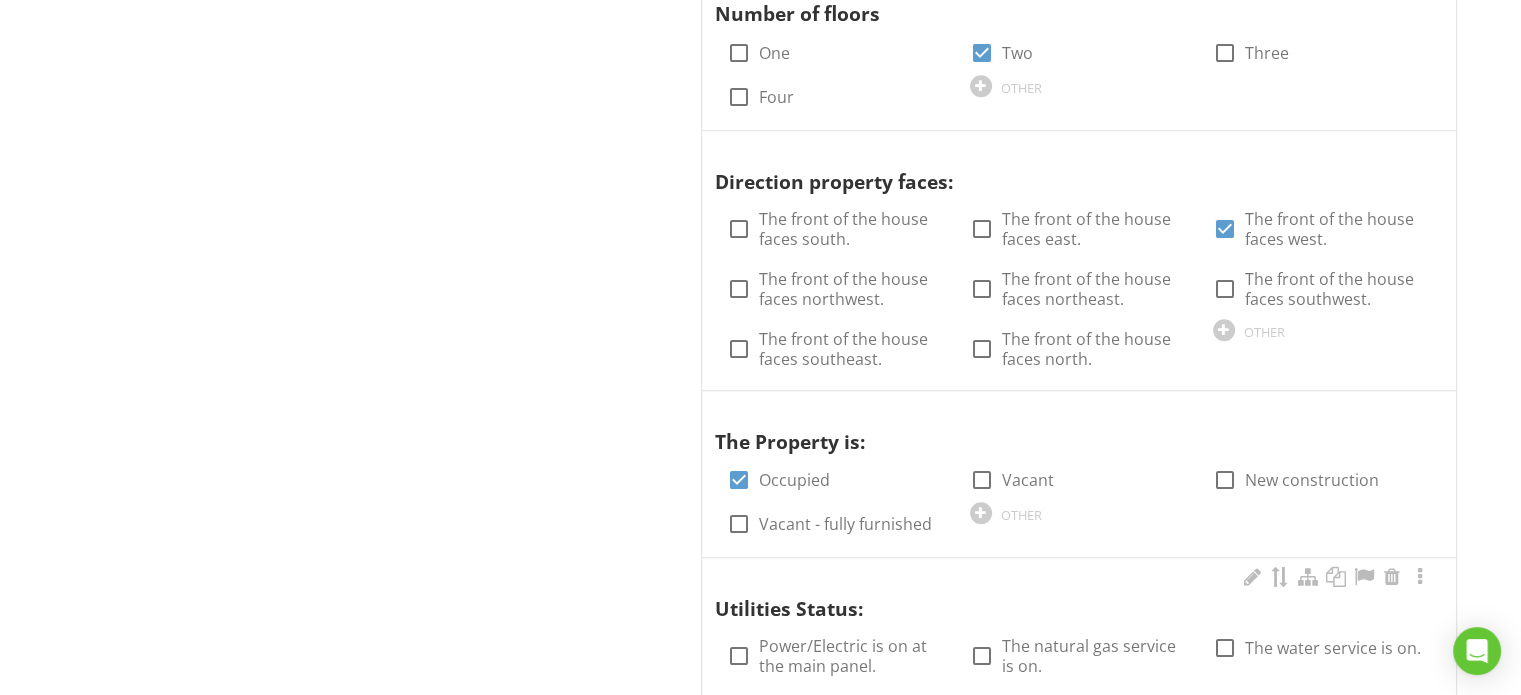 scroll, scrollTop: 2300, scrollLeft: 0, axis: vertical 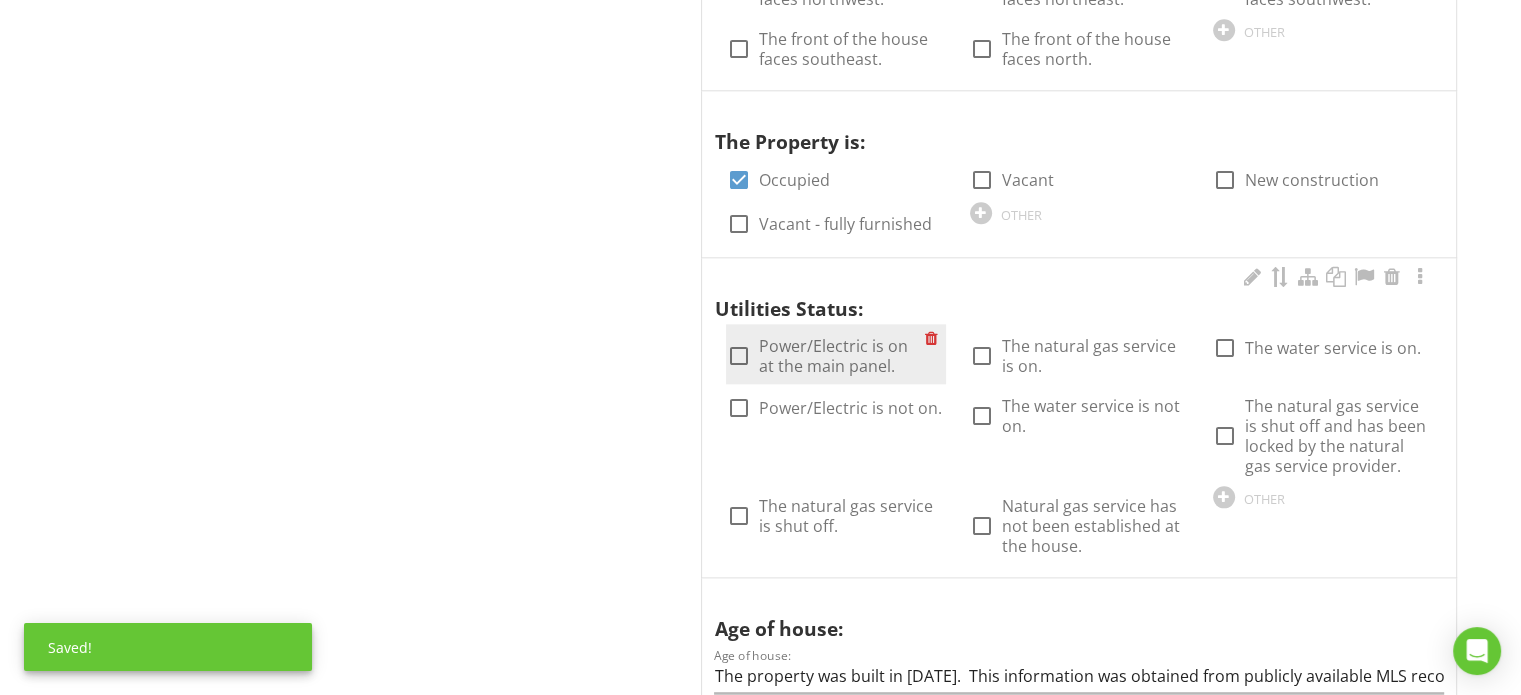 click on "Power/Electric is on at the main panel." at bounding box center (841, 356) 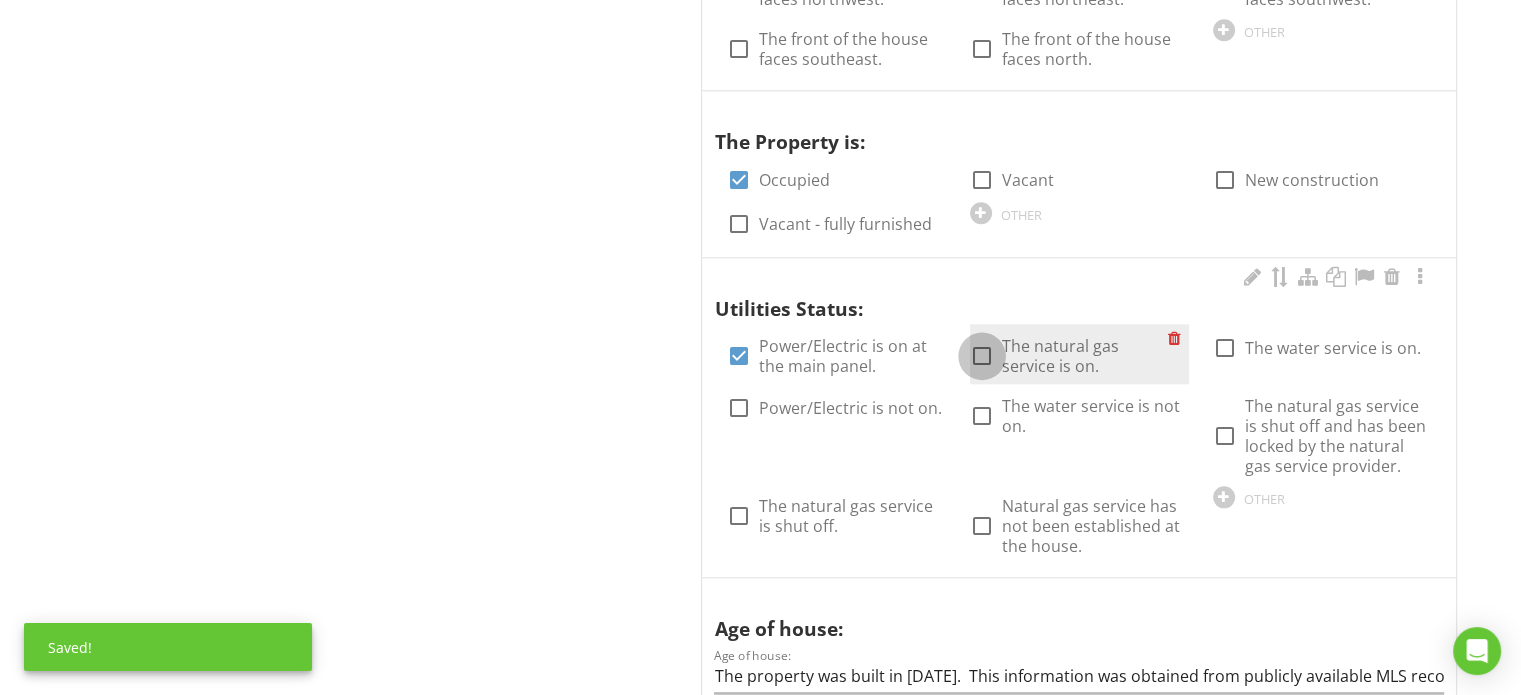 drag, startPoint x: 993, startPoint y: 347, endPoint x: 1007, endPoint y: 347, distance: 14 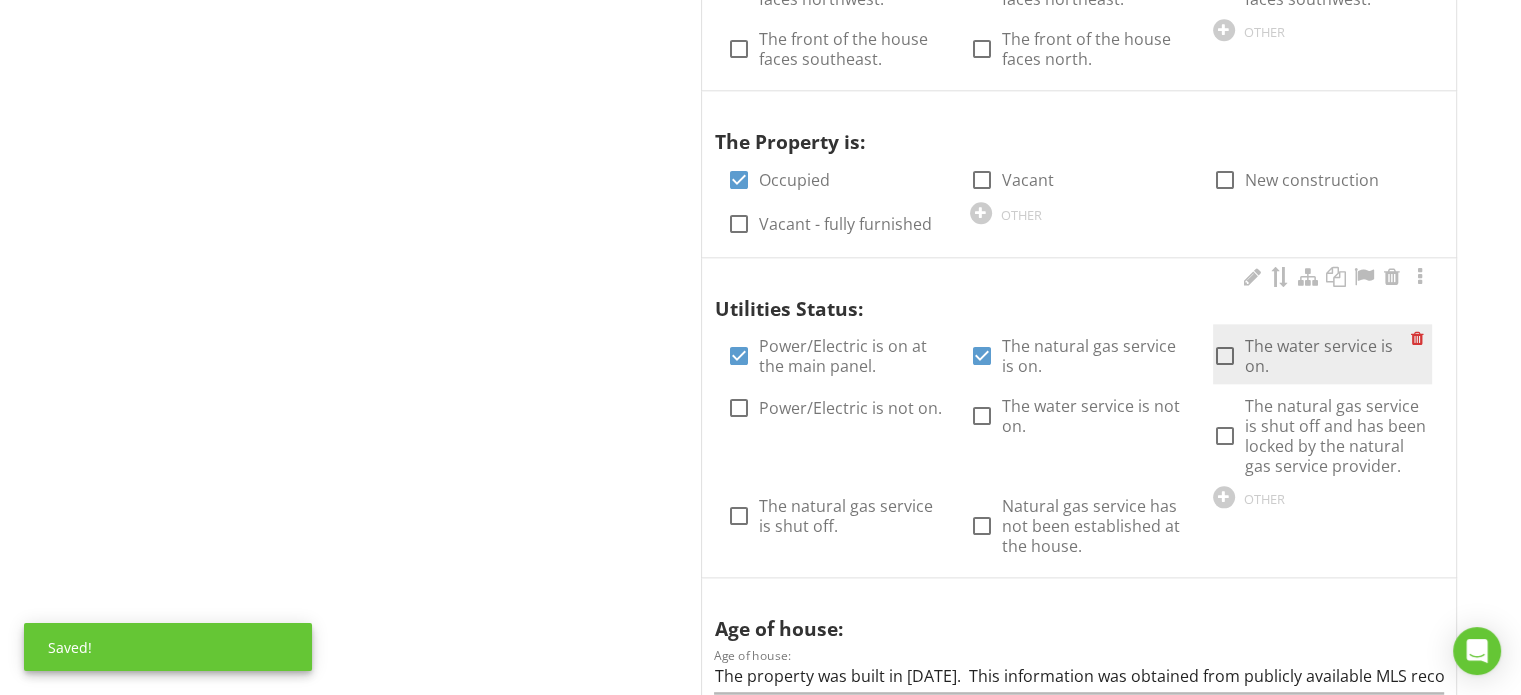 click on "The water service is on." at bounding box center [1328, 356] 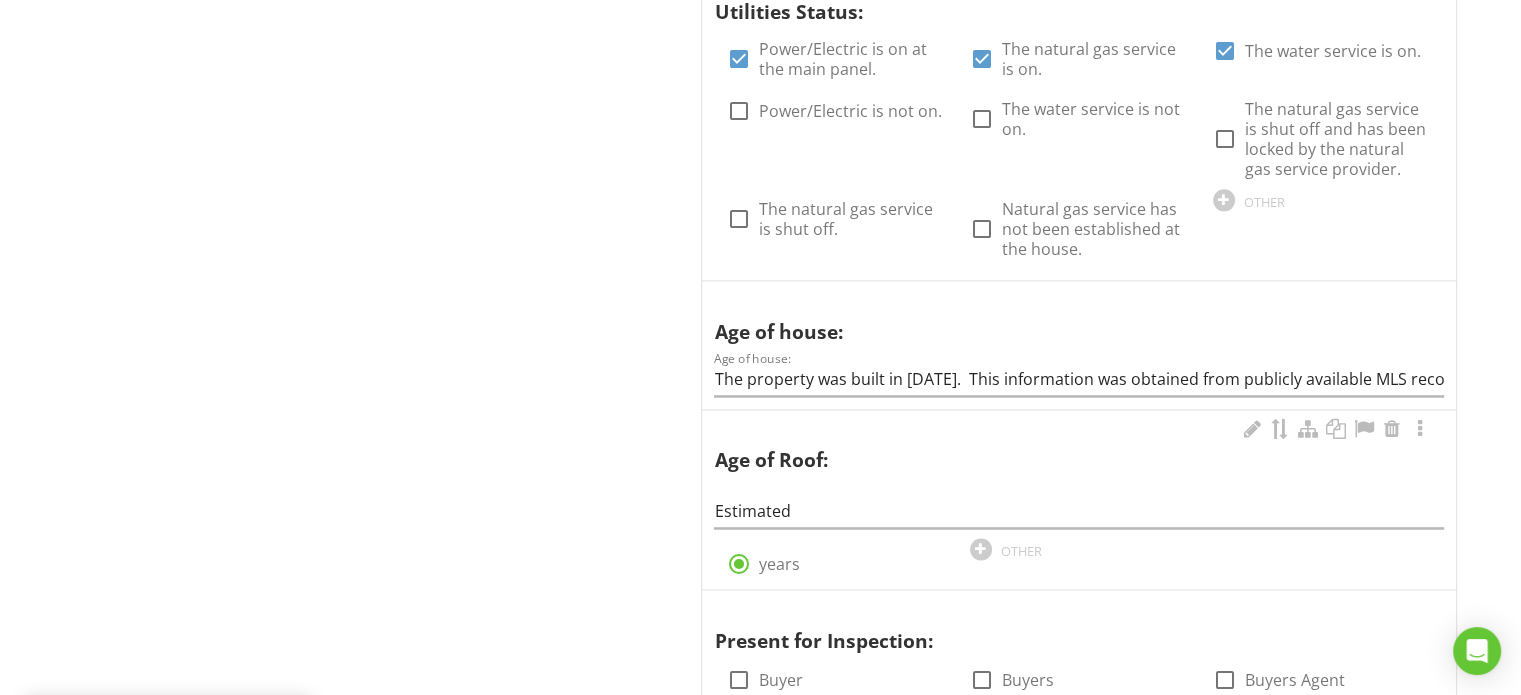 scroll, scrollTop: 2600, scrollLeft: 0, axis: vertical 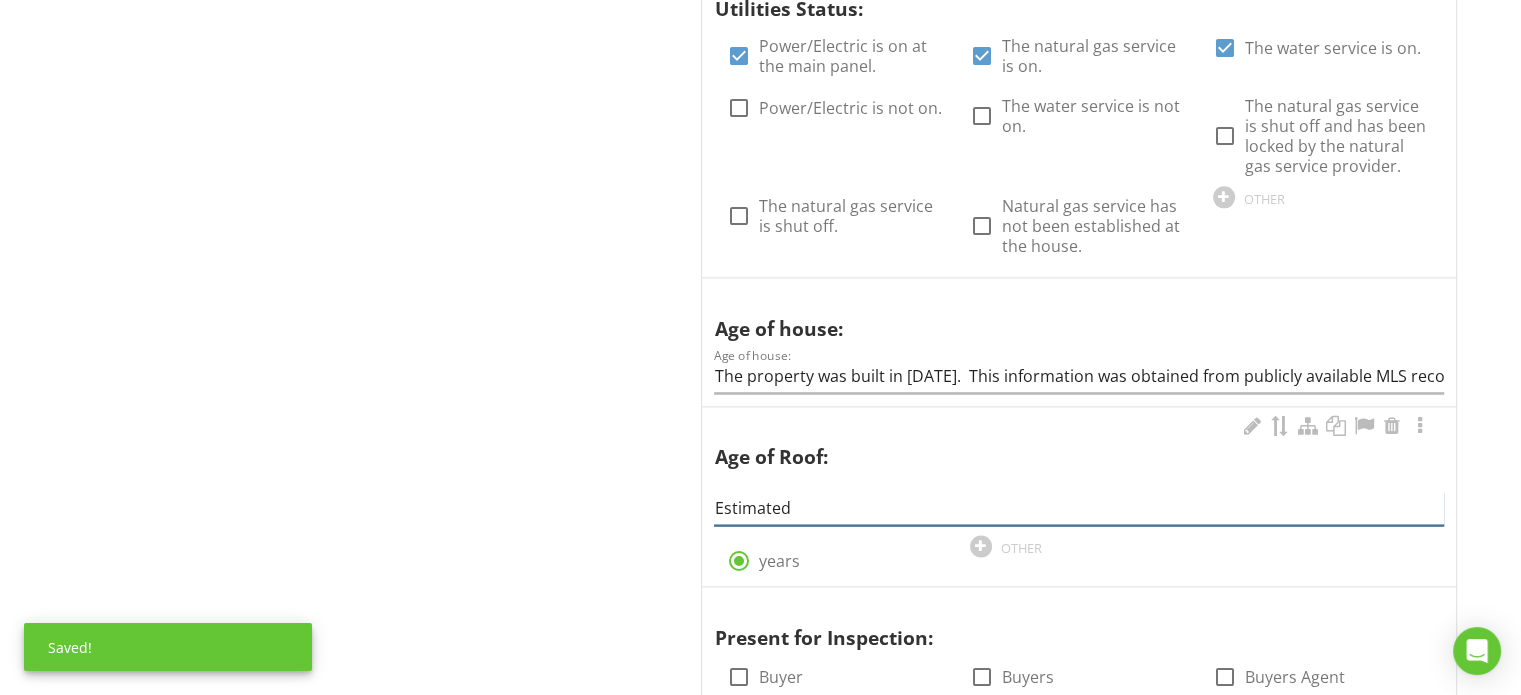 click on "Estimated" at bounding box center (1079, 508) 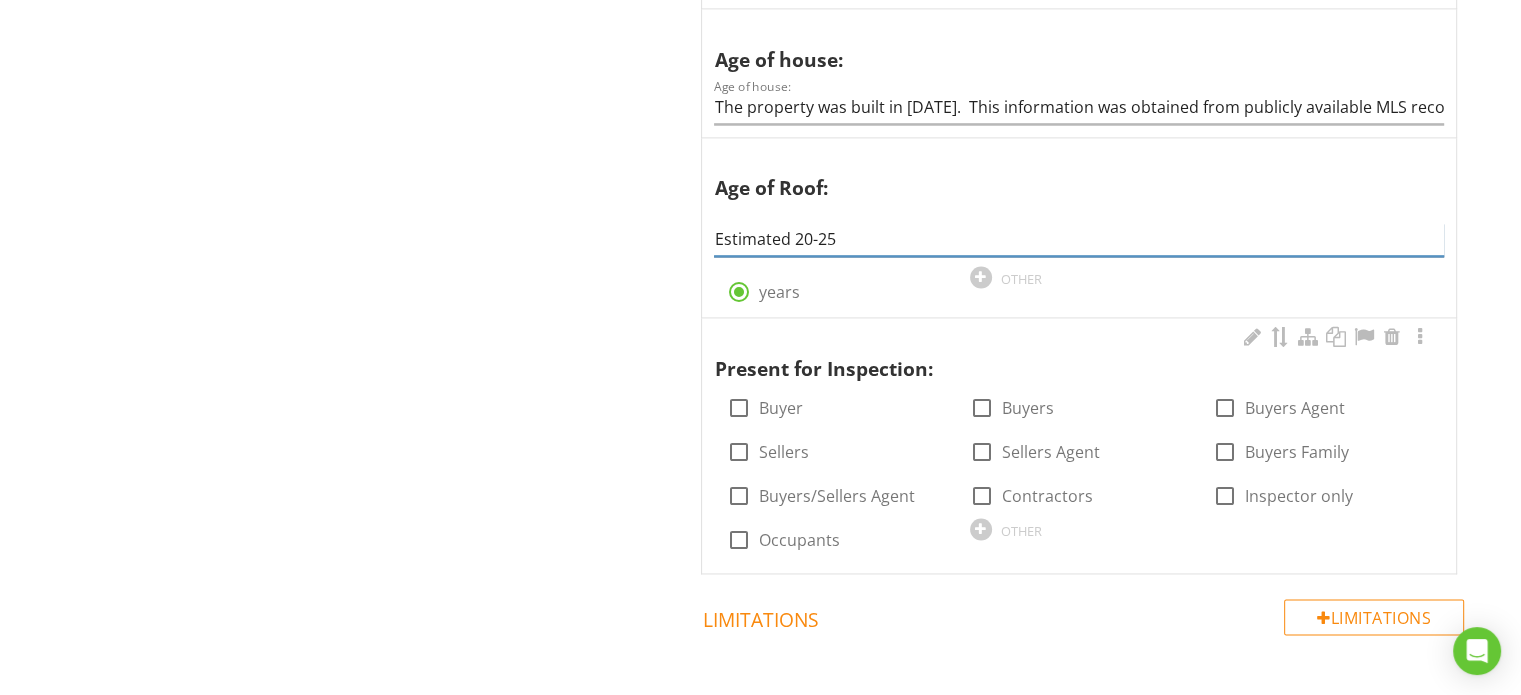 scroll, scrollTop: 2900, scrollLeft: 0, axis: vertical 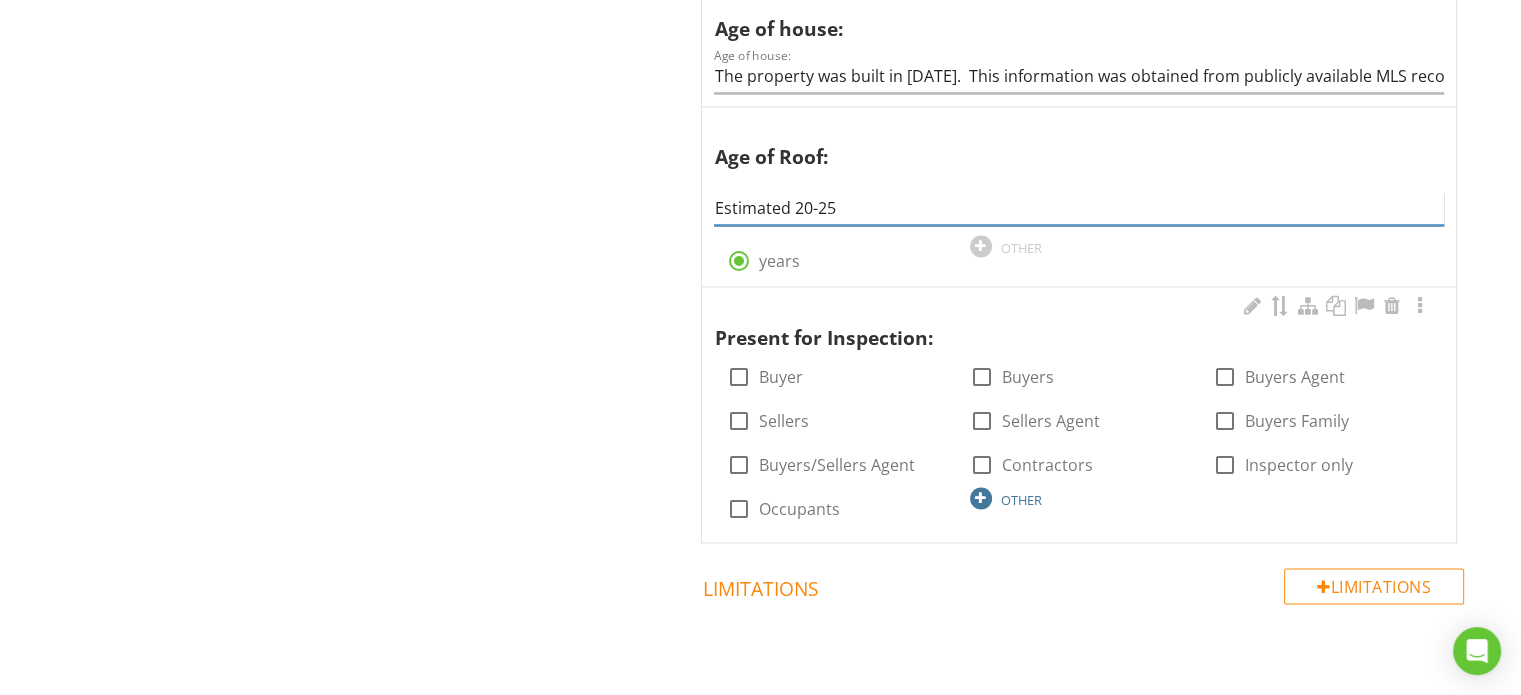 type on "Estimated 20-25" 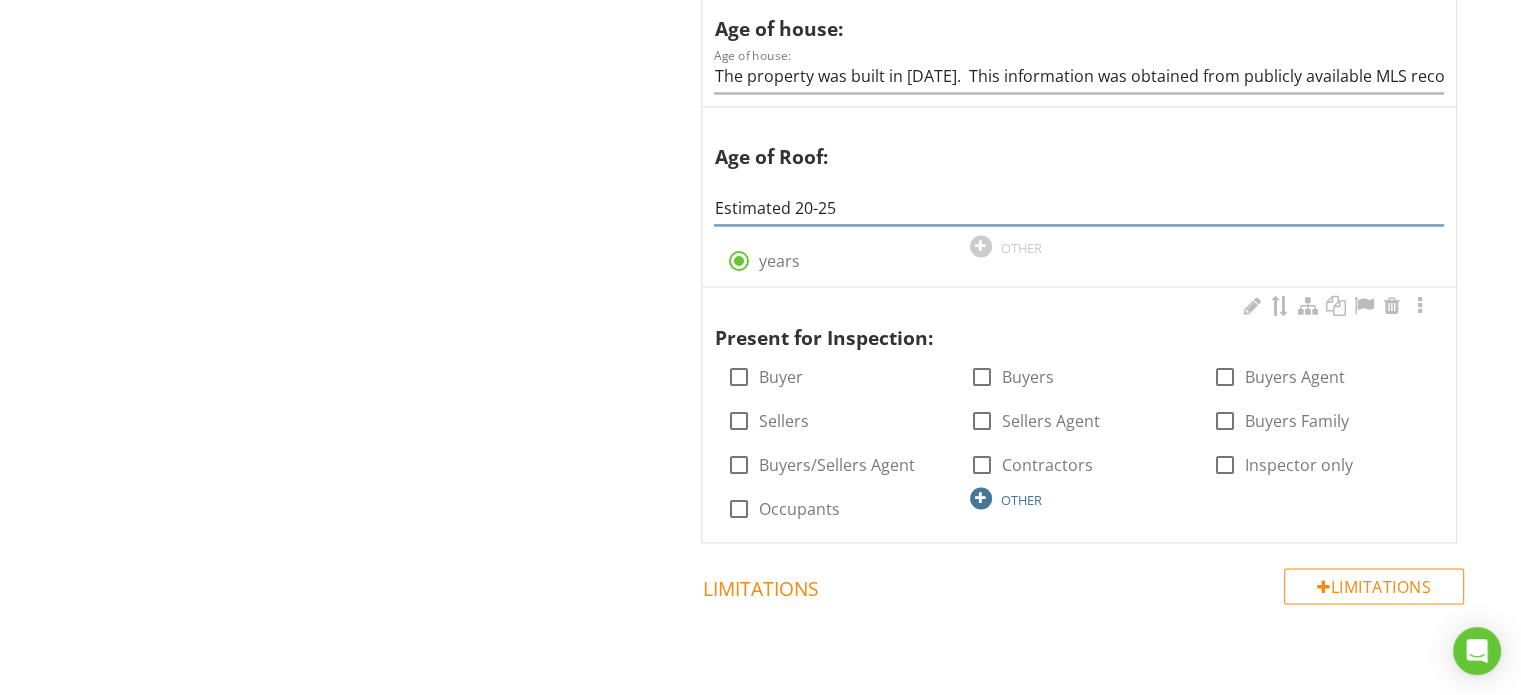 click on "OTHER" at bounding box center [1021, 500] 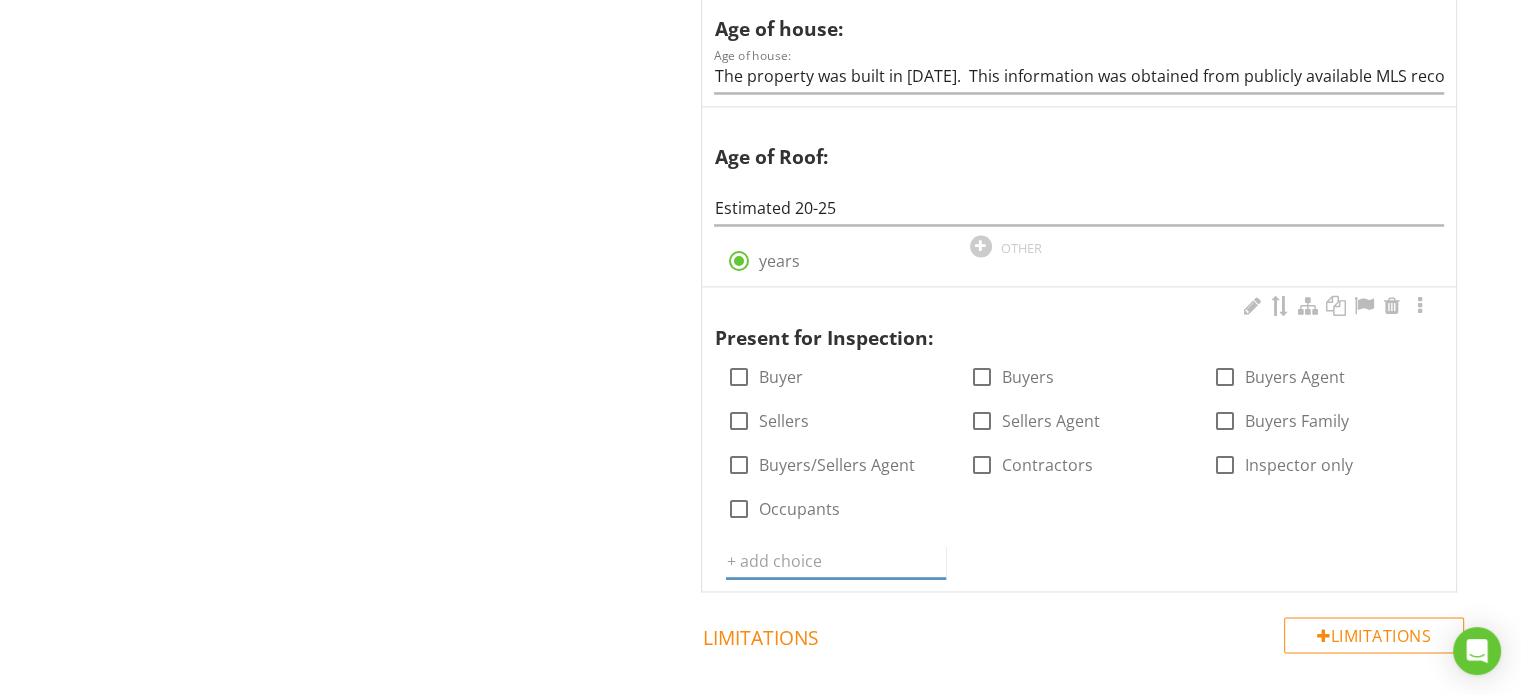 click at bounding box center (835, 561) 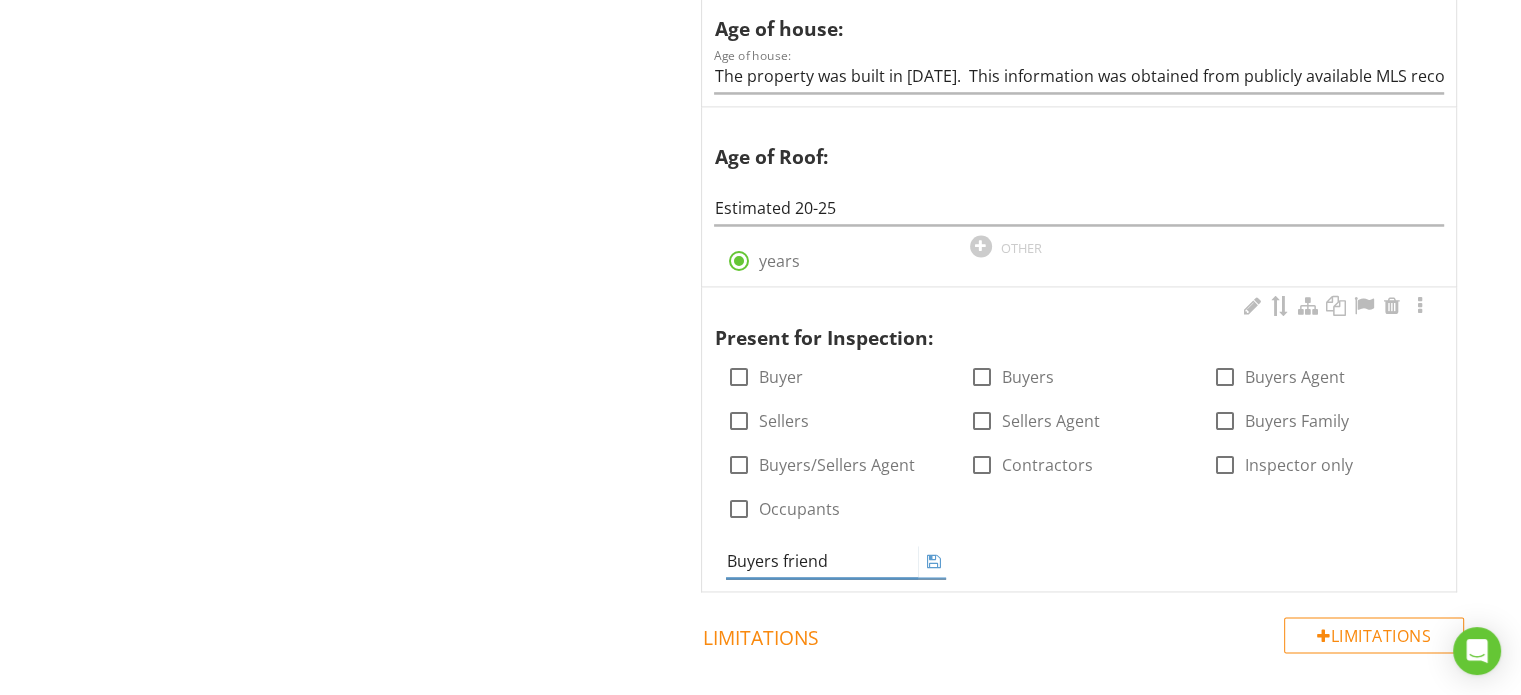 type on "Buyers friend" 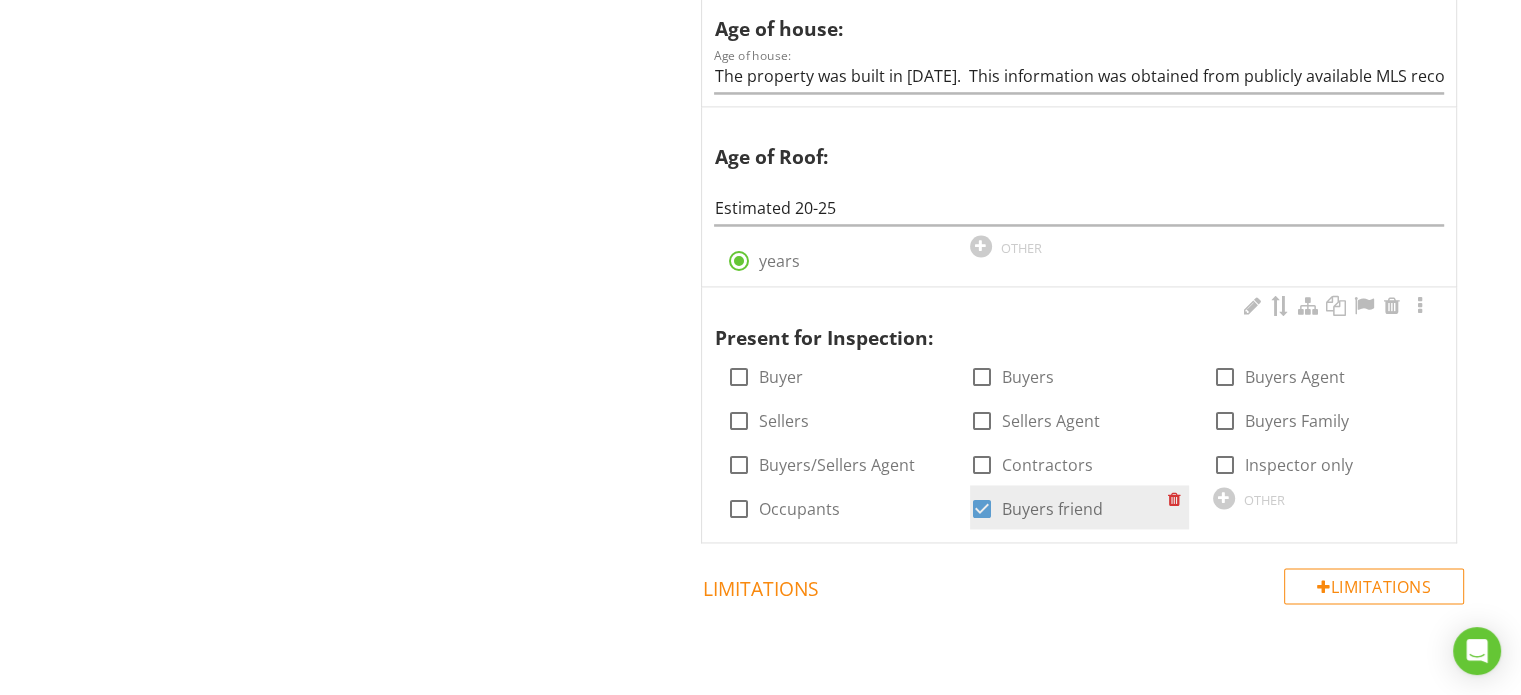 click on "Buyers friend" at bounding box center (1052, 509) 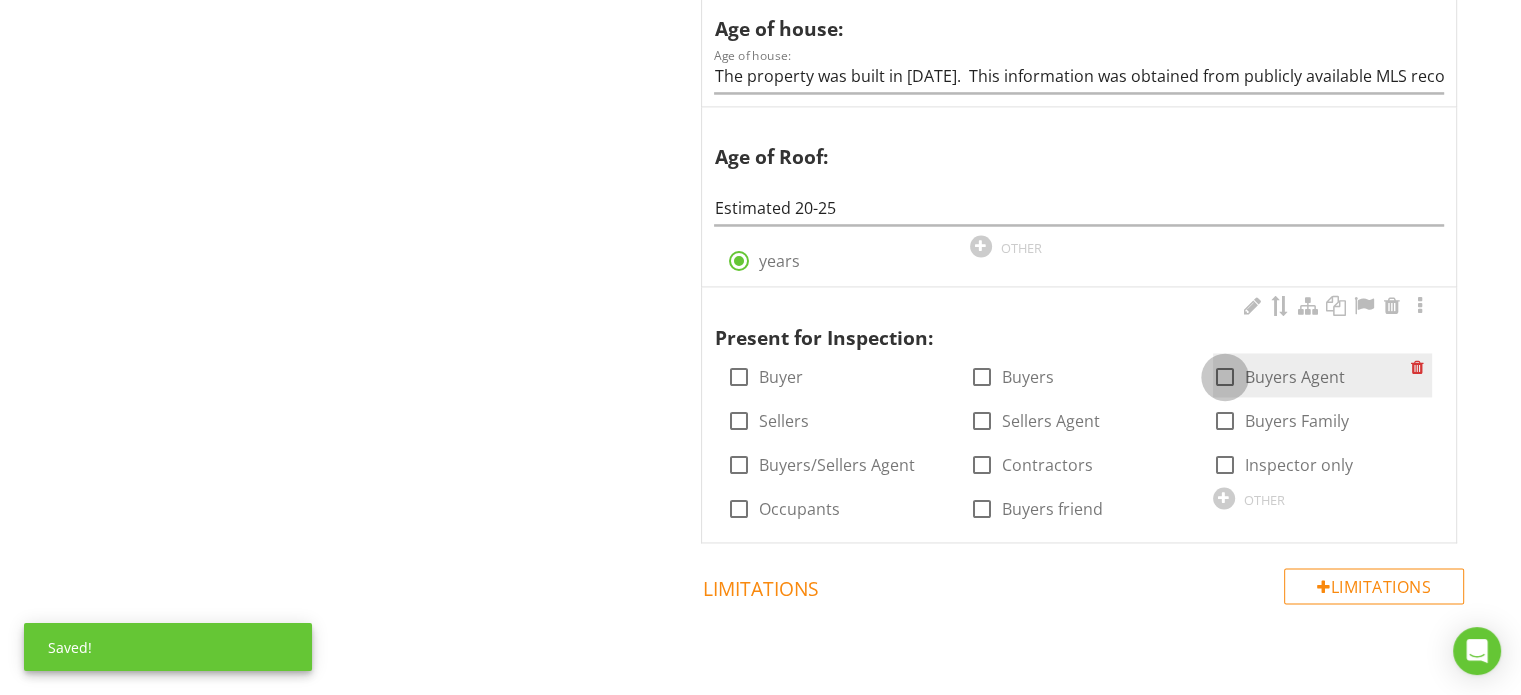 click at bounding box center (1225, 377) 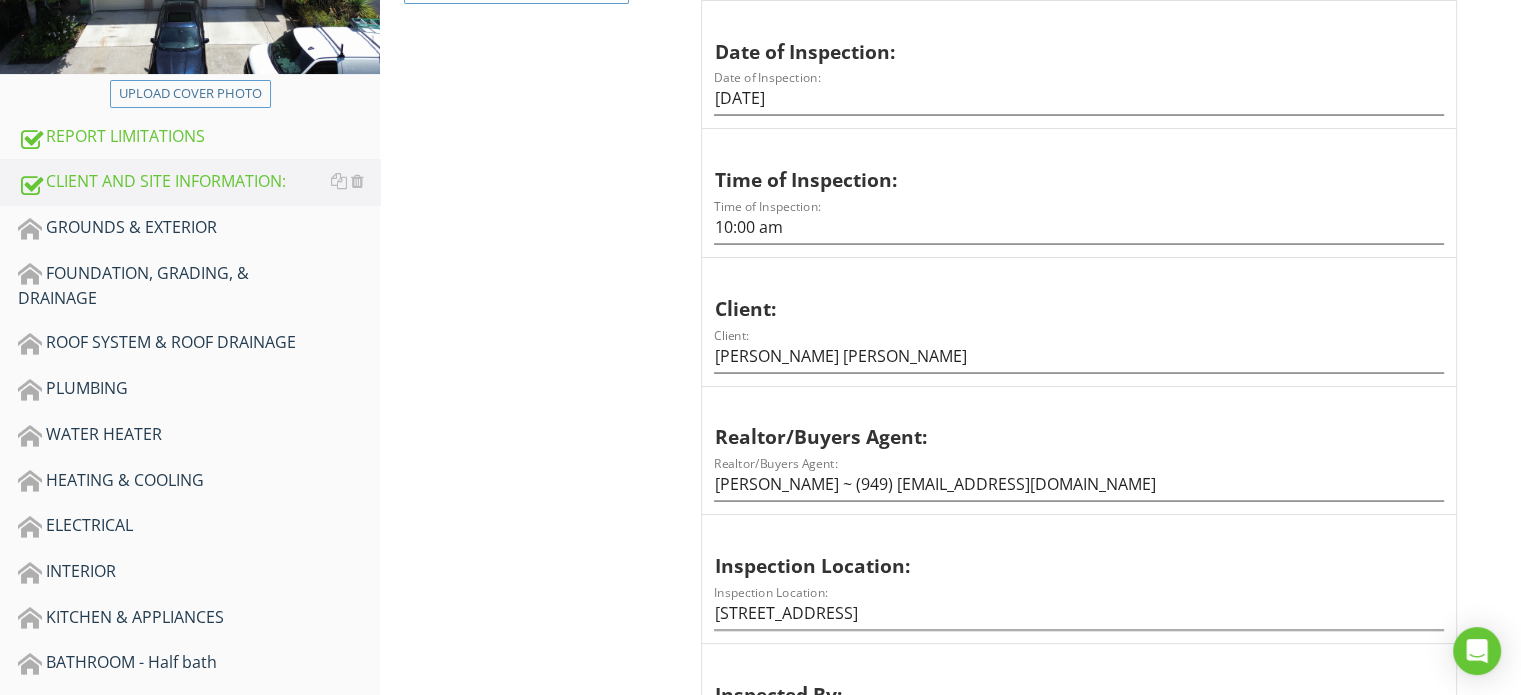 scroll, scrollTop: 264, scrollLeft: 0, axis: vertical 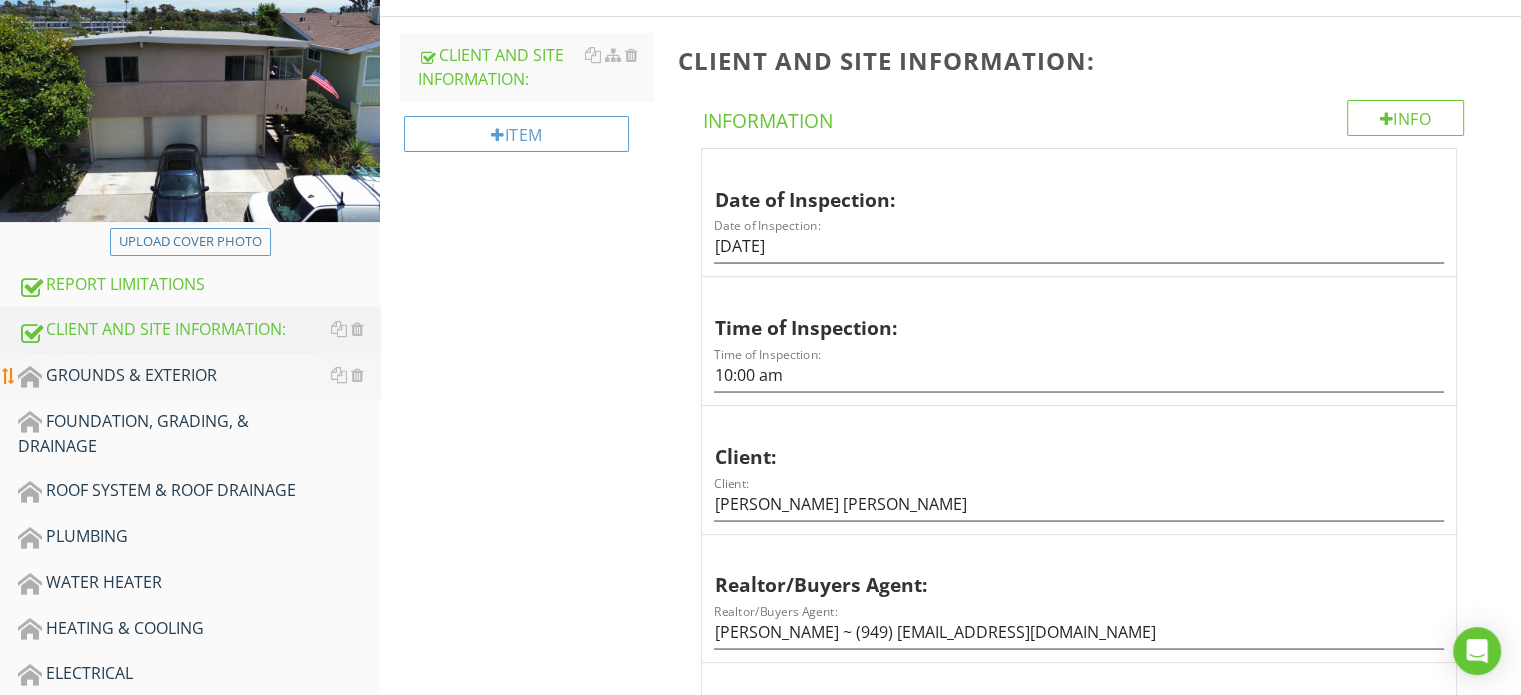 click on "GROUNDS & EXTERIOR" at bounding box center (199, 376) 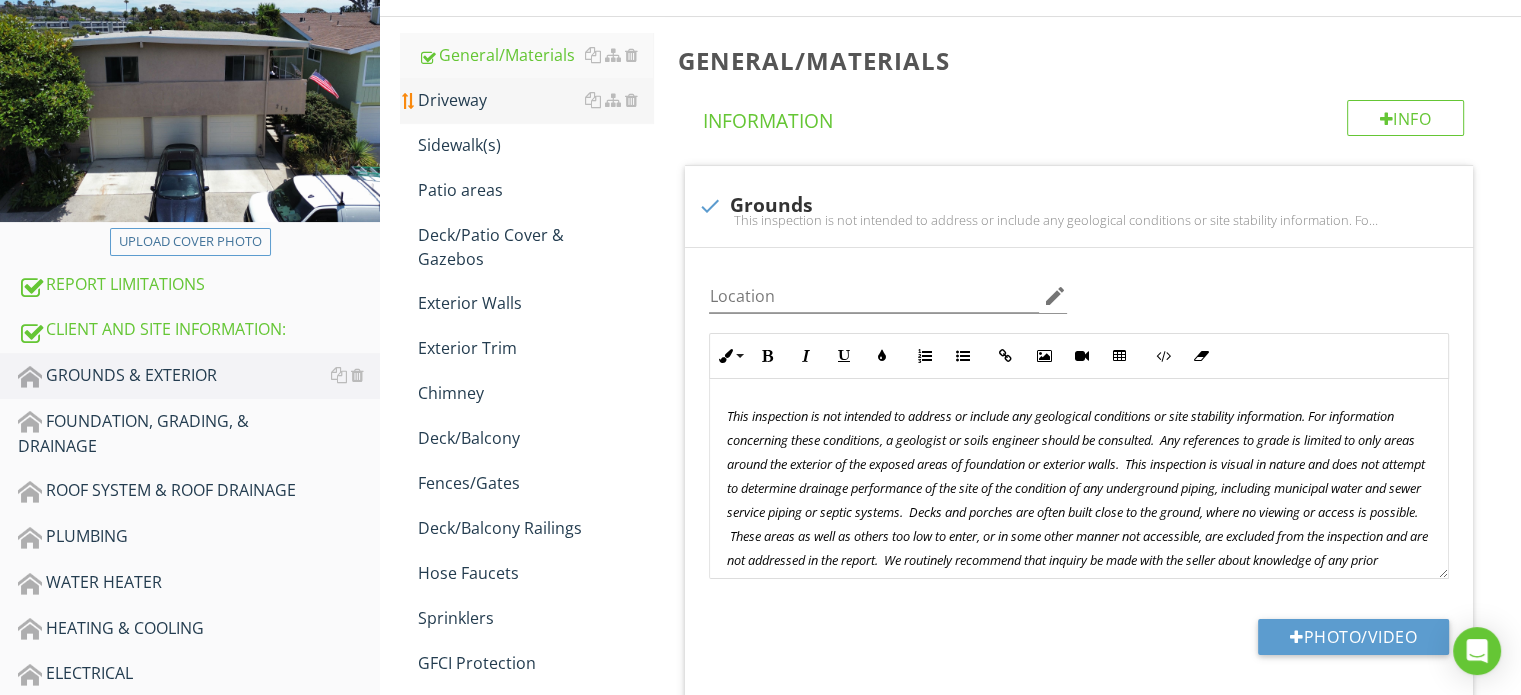 click on "Driveway" at bounding box center [535, 100] 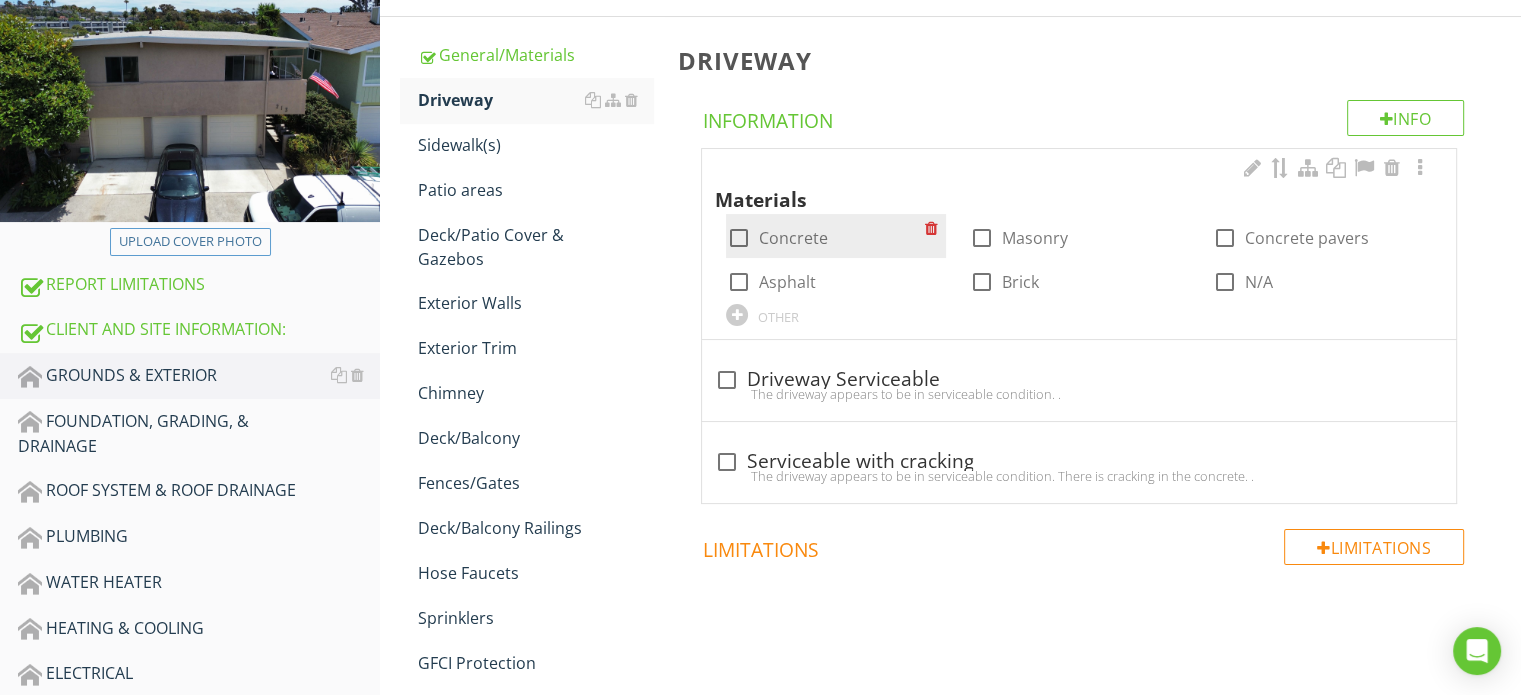 click on "Concrete" at bounding box center [792, 238] 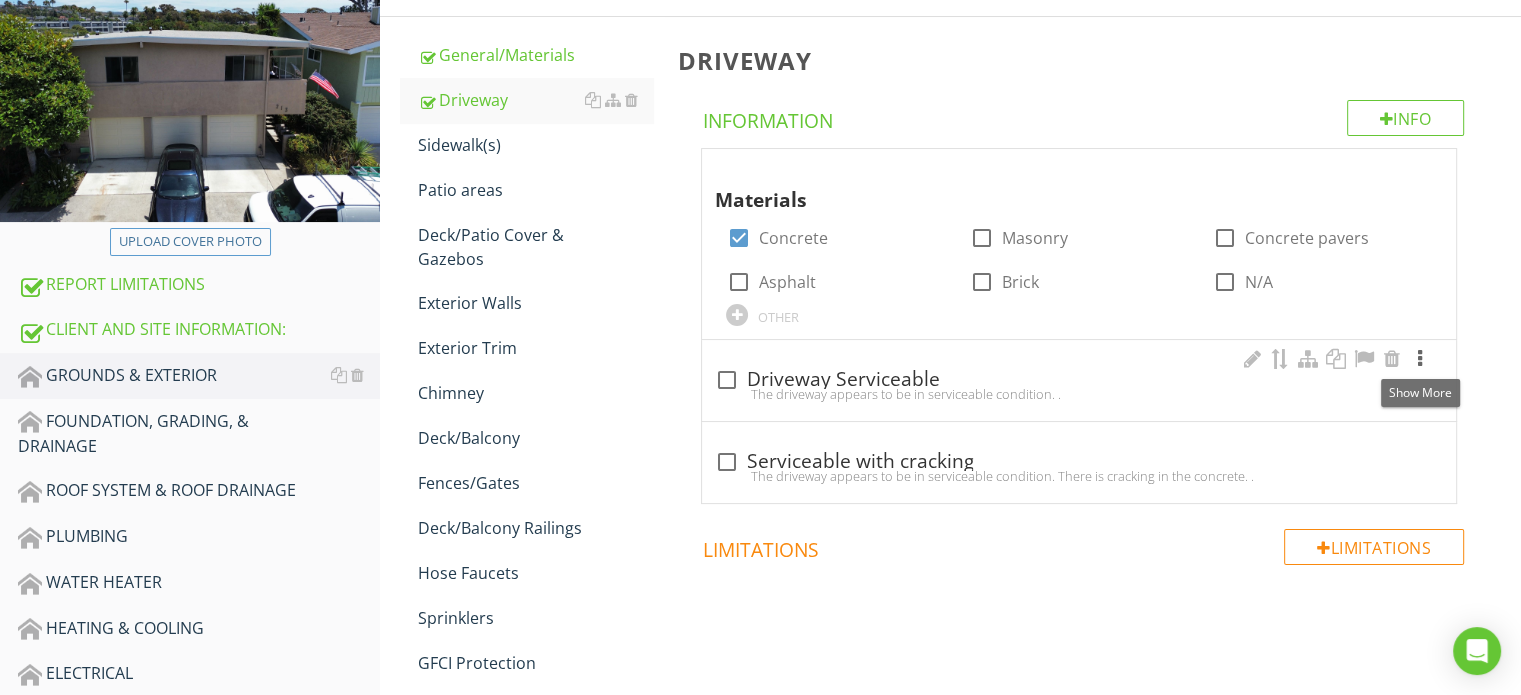 click at bounding box center [1420, 359] 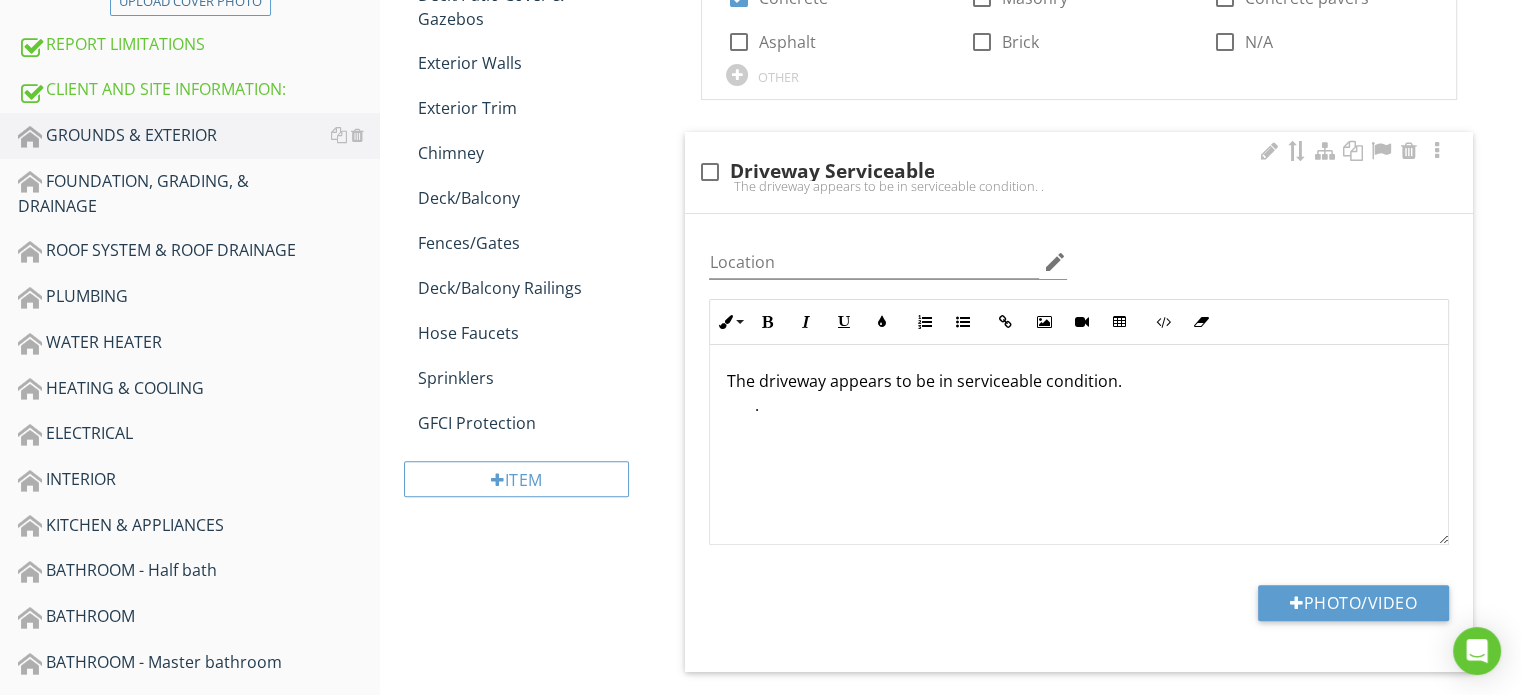 scroll, scrollTop: 664, scrollLeft: 0, axis: vertical 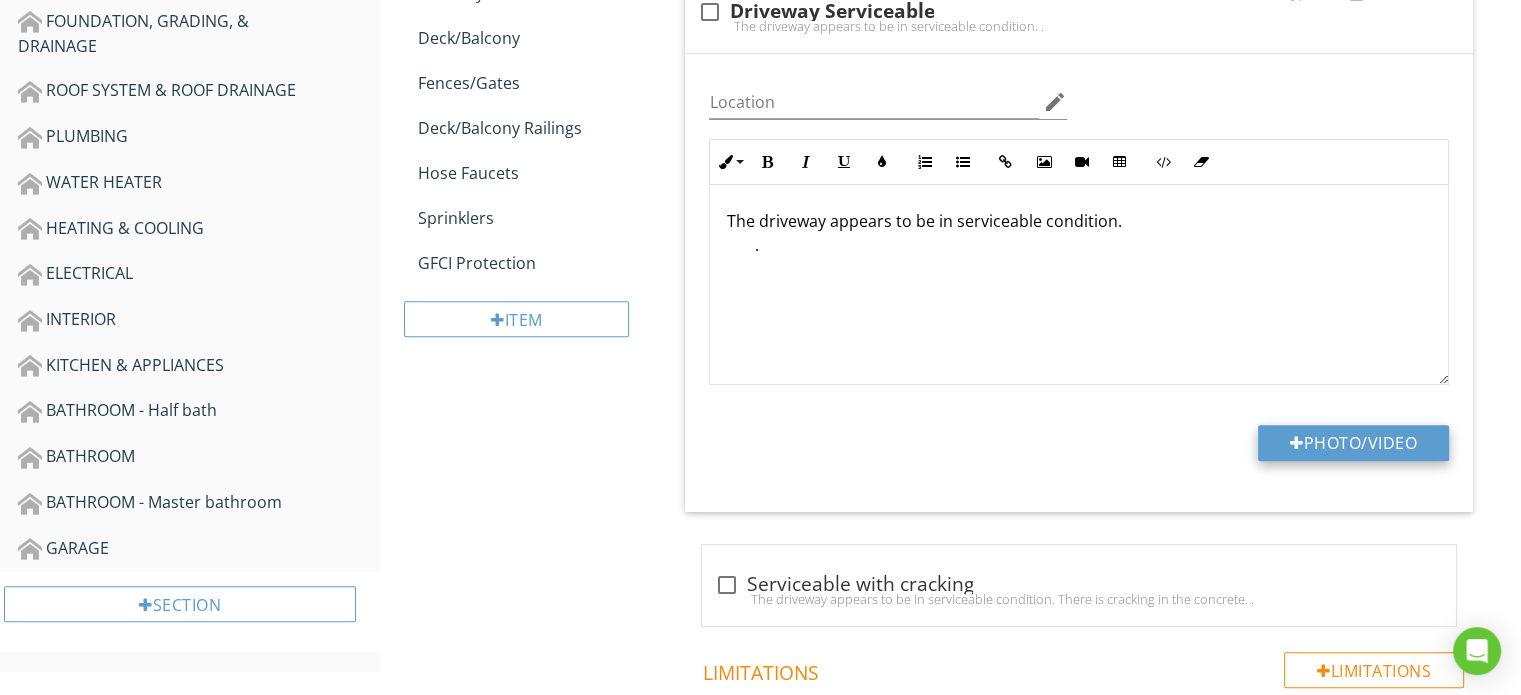 click on "Photo/Video" at bounding box center (1353, 443) 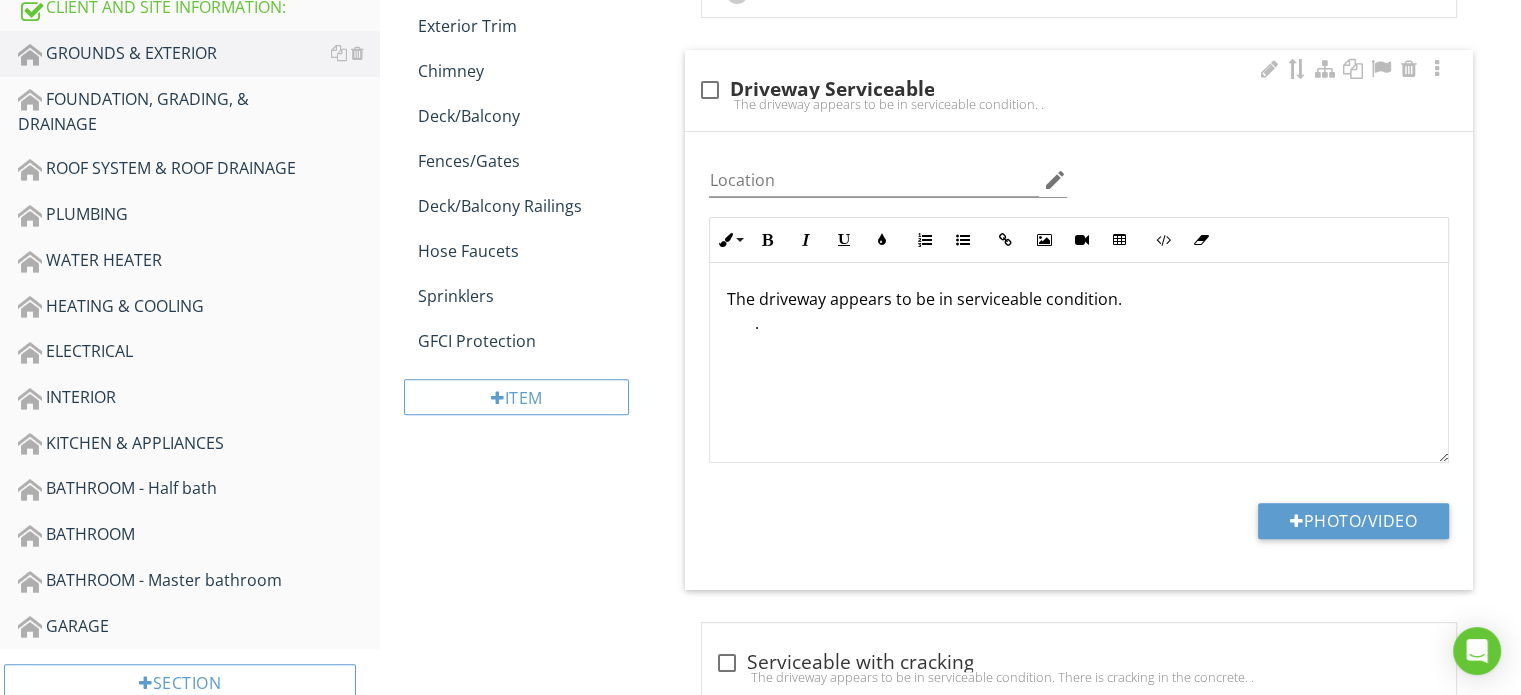 scroll, scrollTop: 564, scrollLeft: 0, axis: vertical 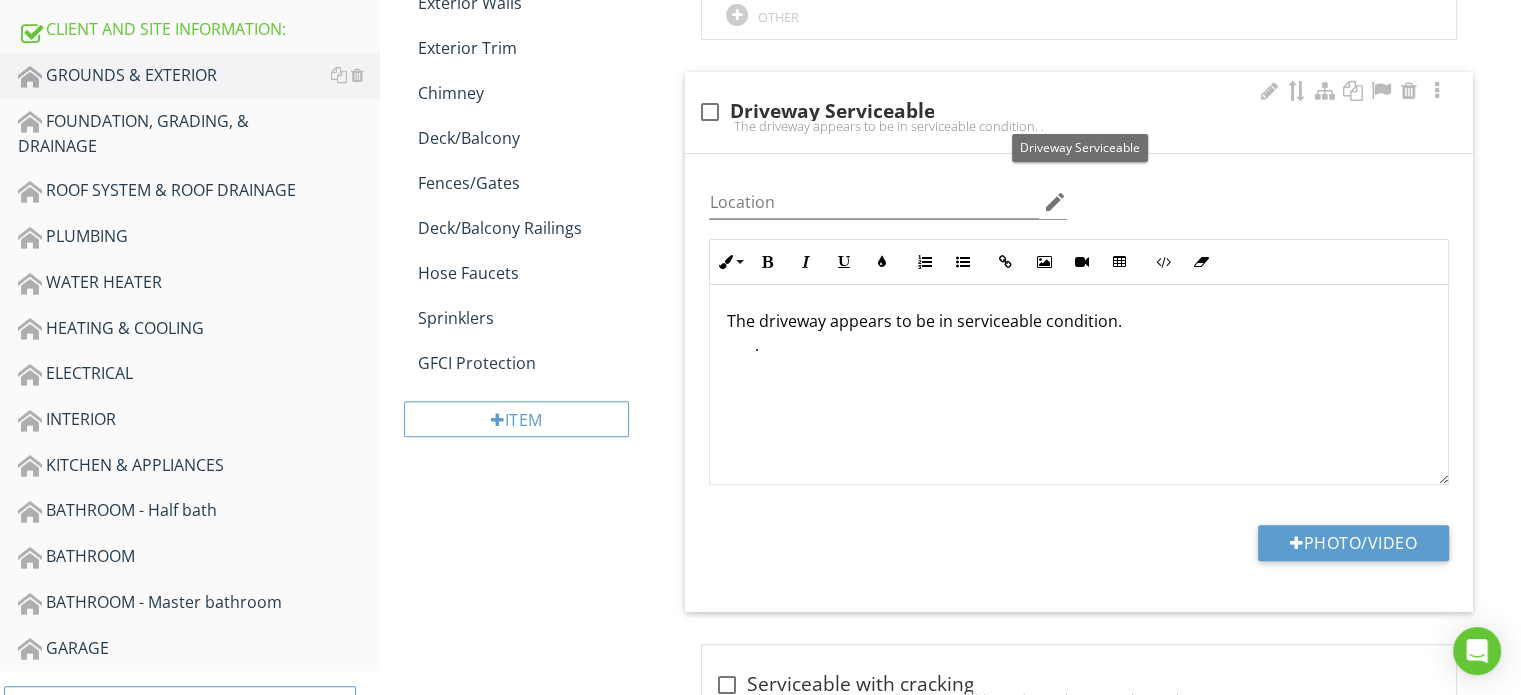 click at bounding box center (709, 112) 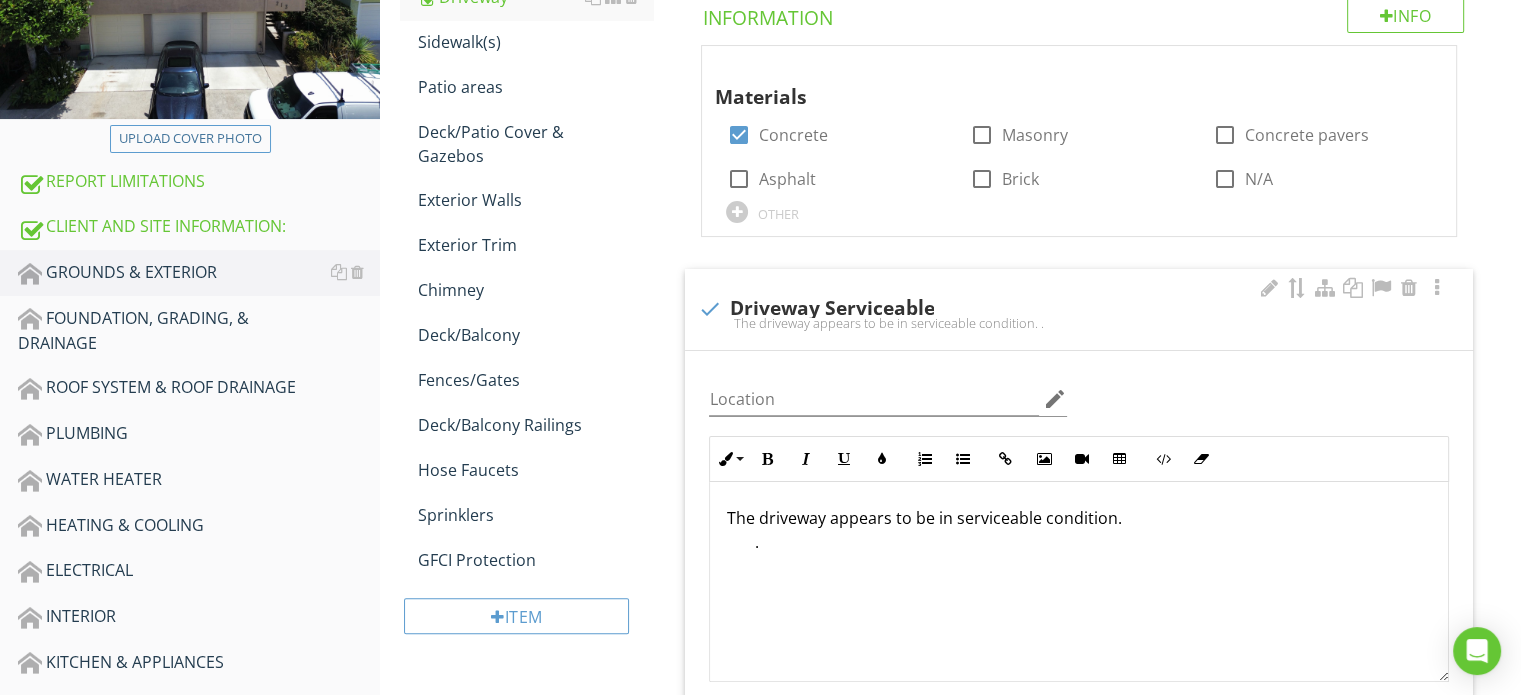 scroll, scrollTop: 264, scrollLeft: 0, axis: vertical 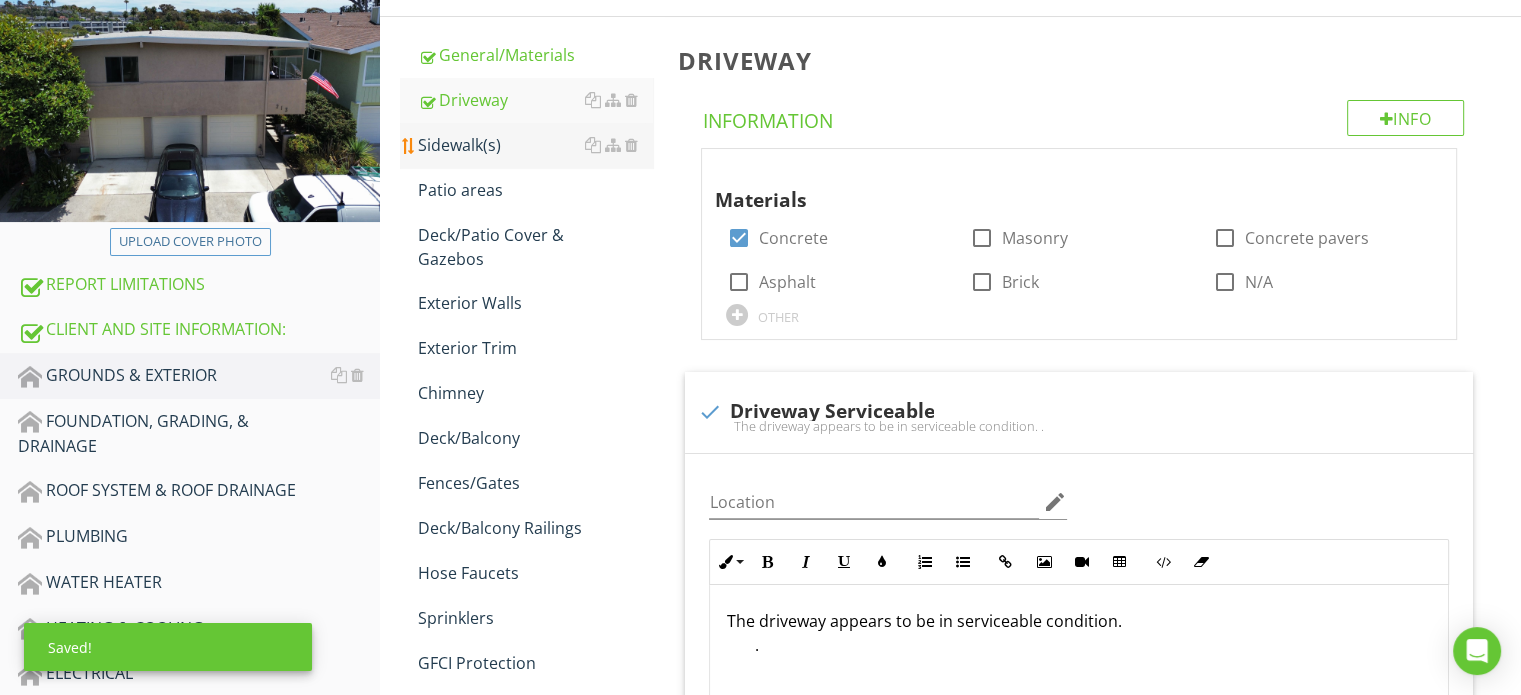 click on "Sidewalk(s)" at bounding box center [535, 145] 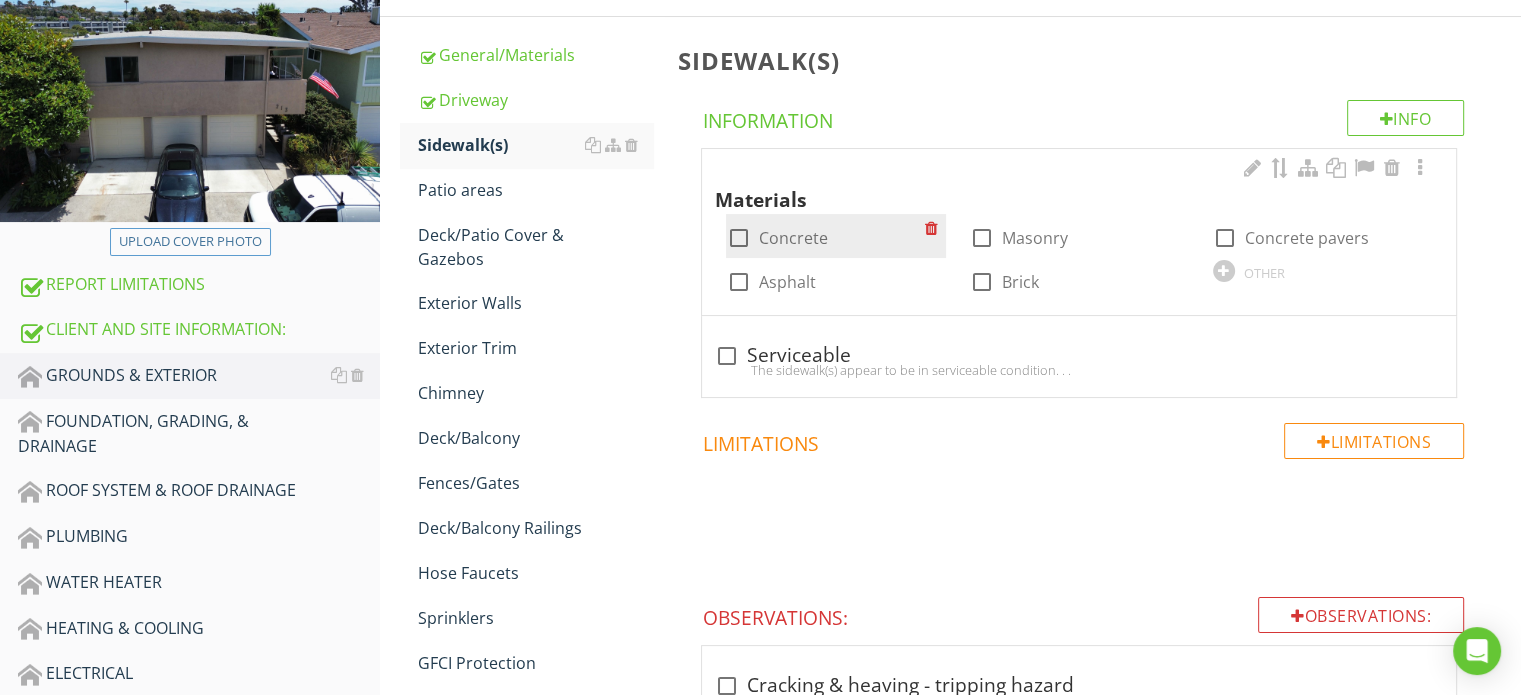 click on "check_box_outline_blank Concrete" at bounding box center [825, 236] 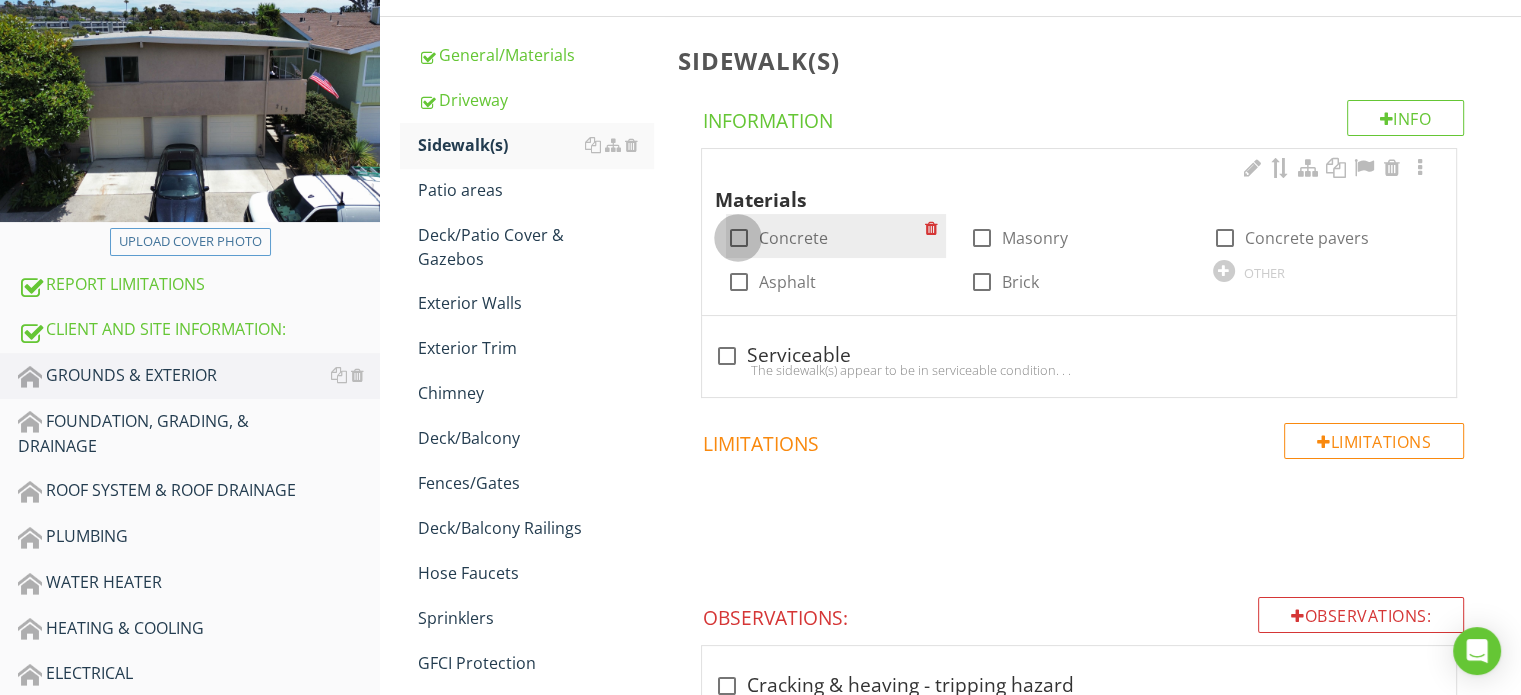 click at bounding box center (738, 238) 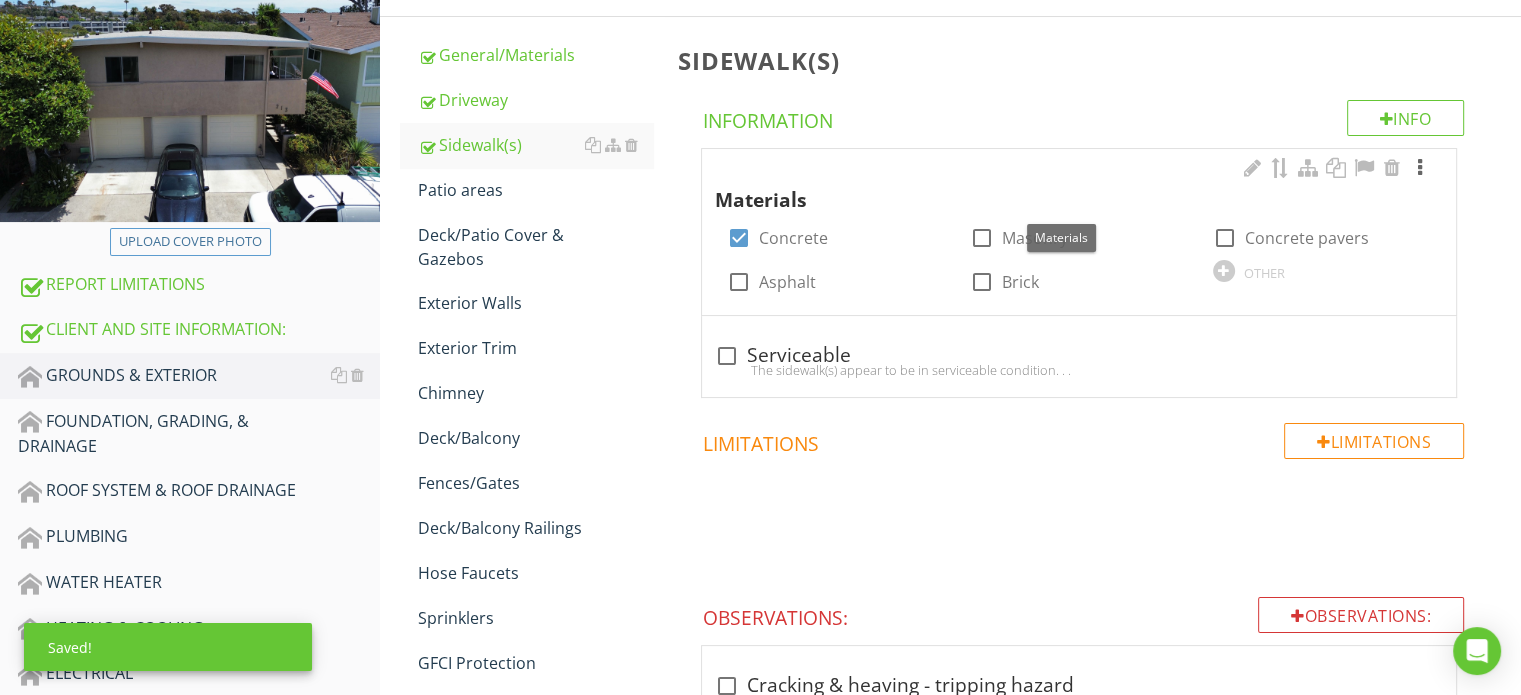 click at bounding box center (1420, 168) 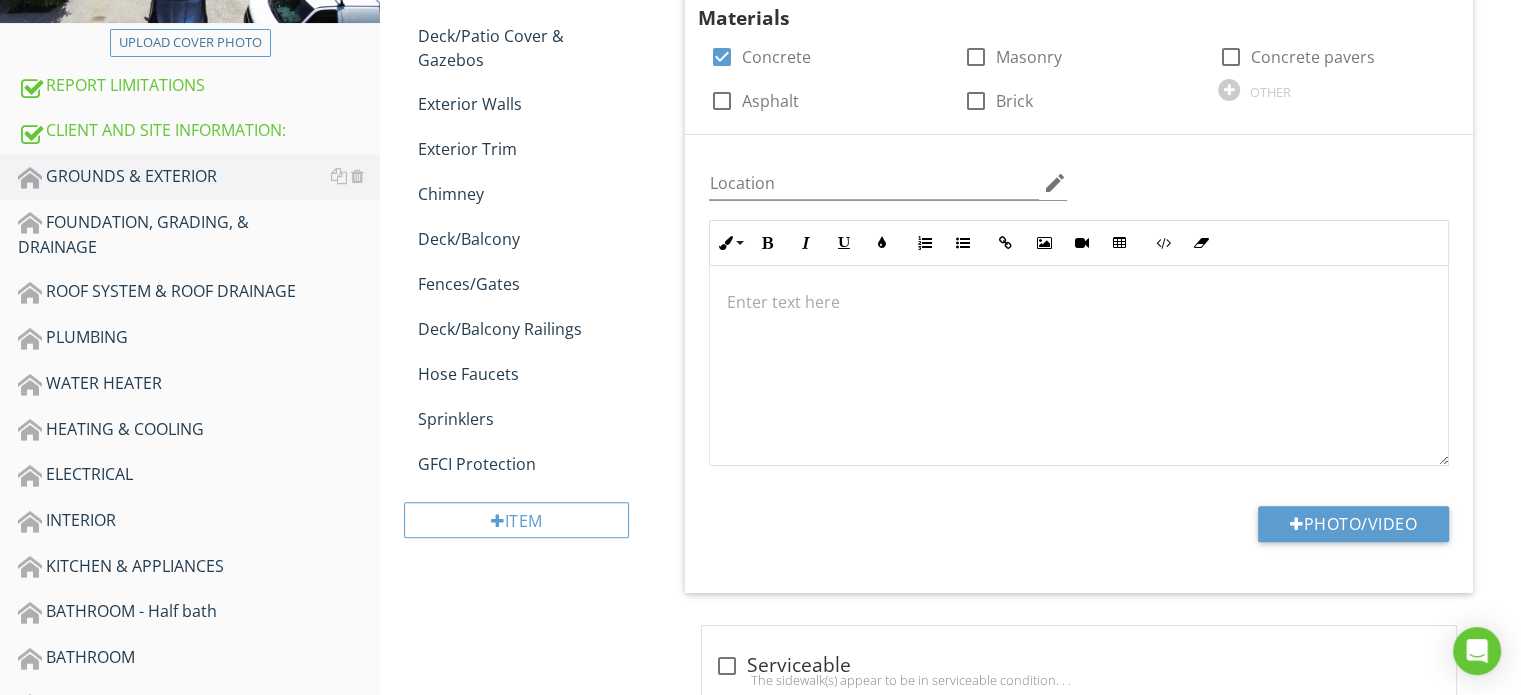 scroll, scrollTop: 464, scrollLeft: 0, axis: vertical 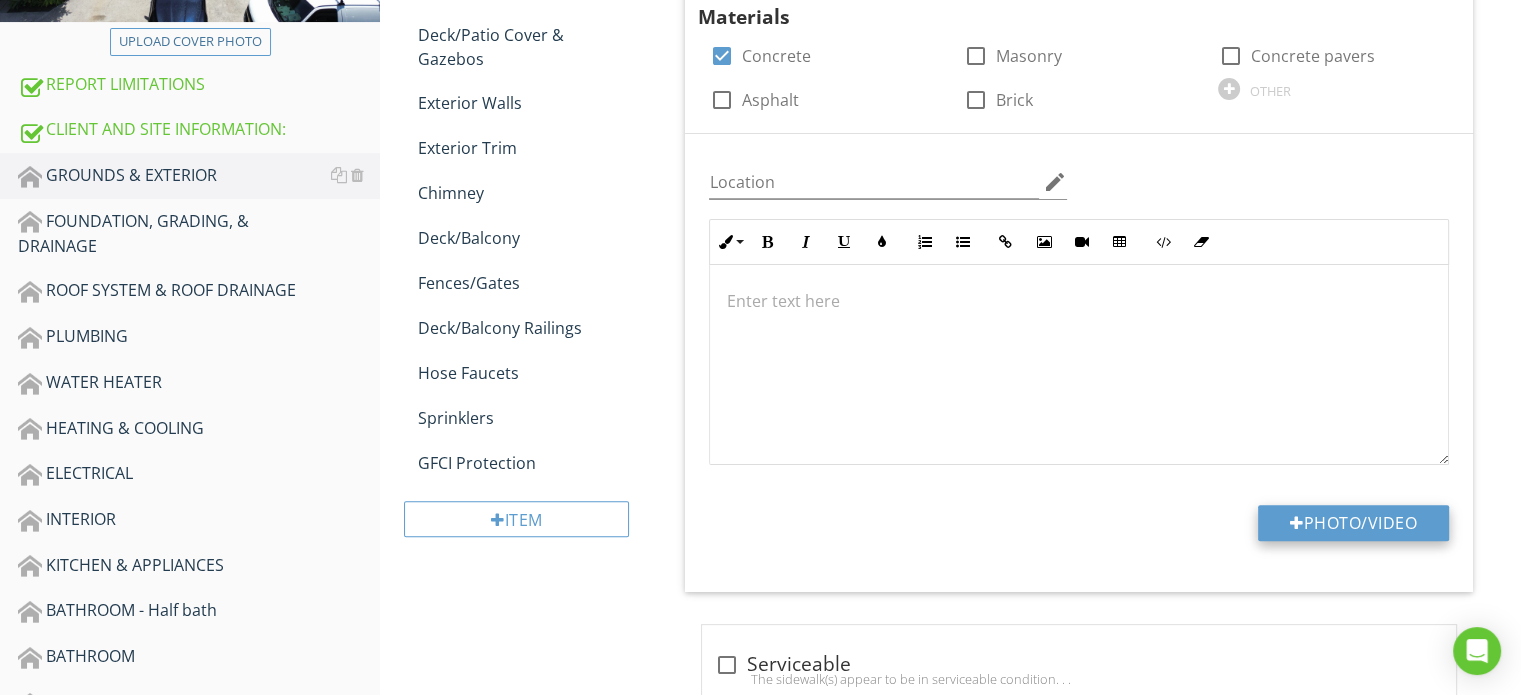 click on "Photo/Video" at bounding box center [1353, 523] 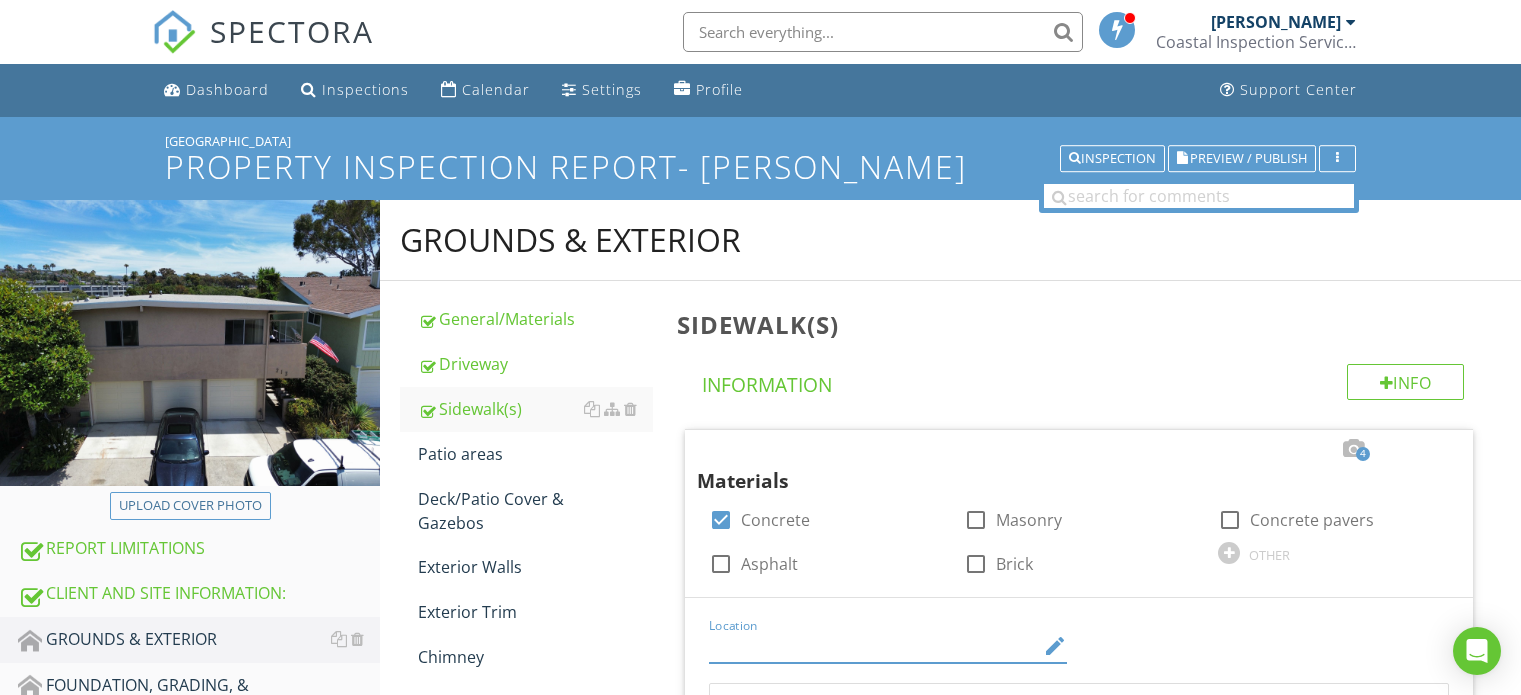 scroll, scrollTop: 564, scrollLeft: 0, axis: vertical 